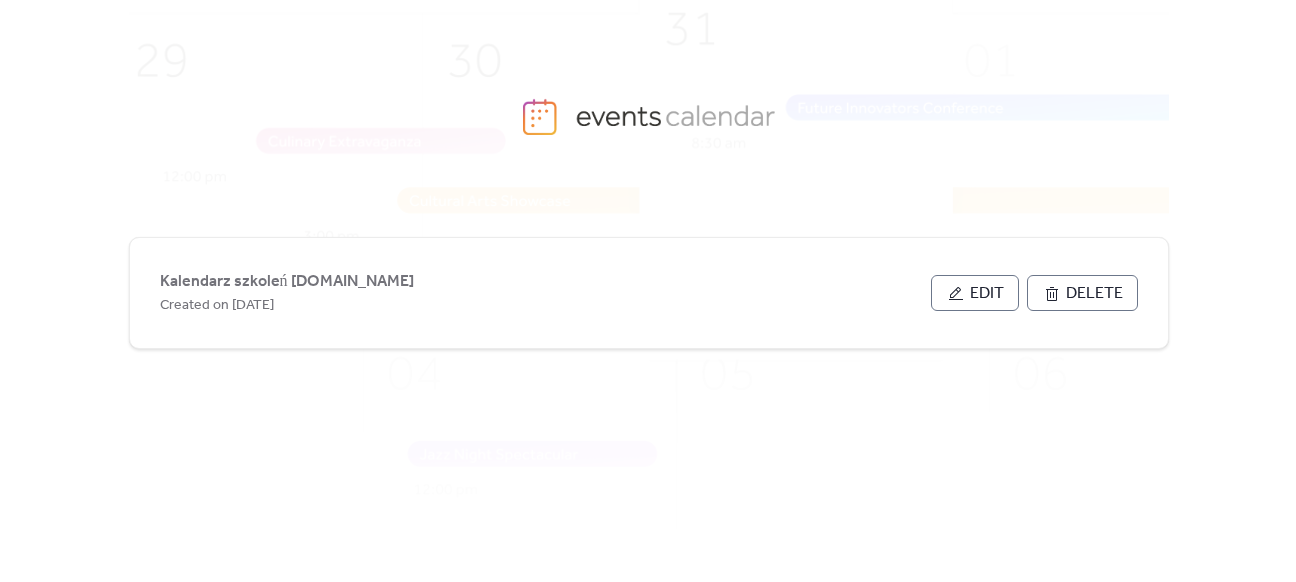 scroll, scrollTop: 0, scrollLeft: 0, axis: both 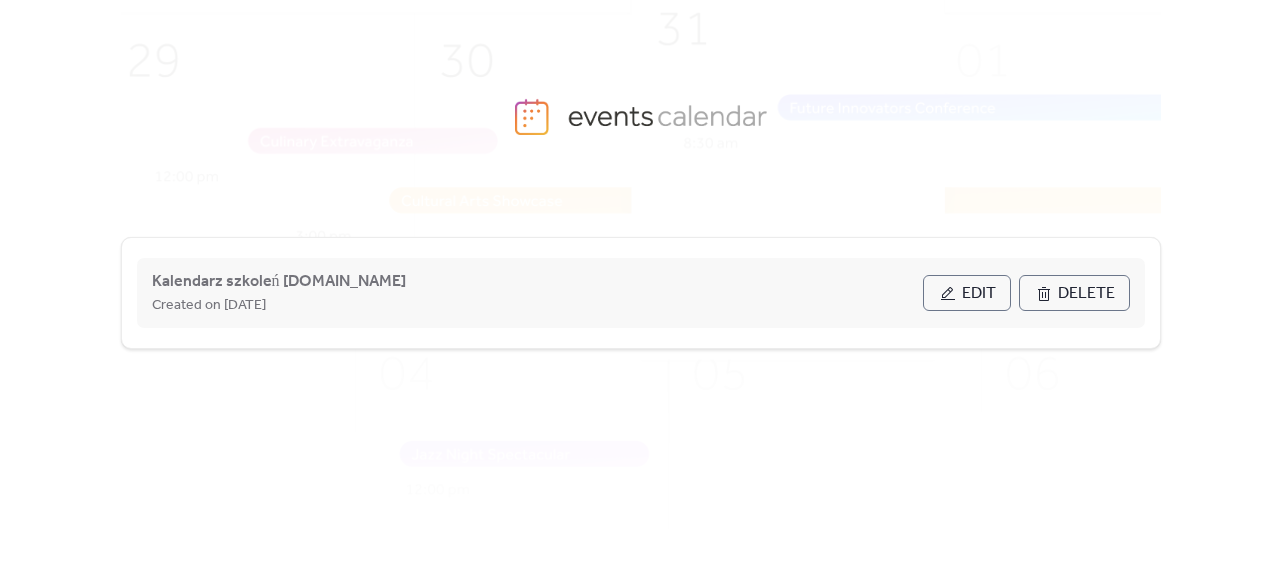 click on "Edit" at bounding box center (967, 293) 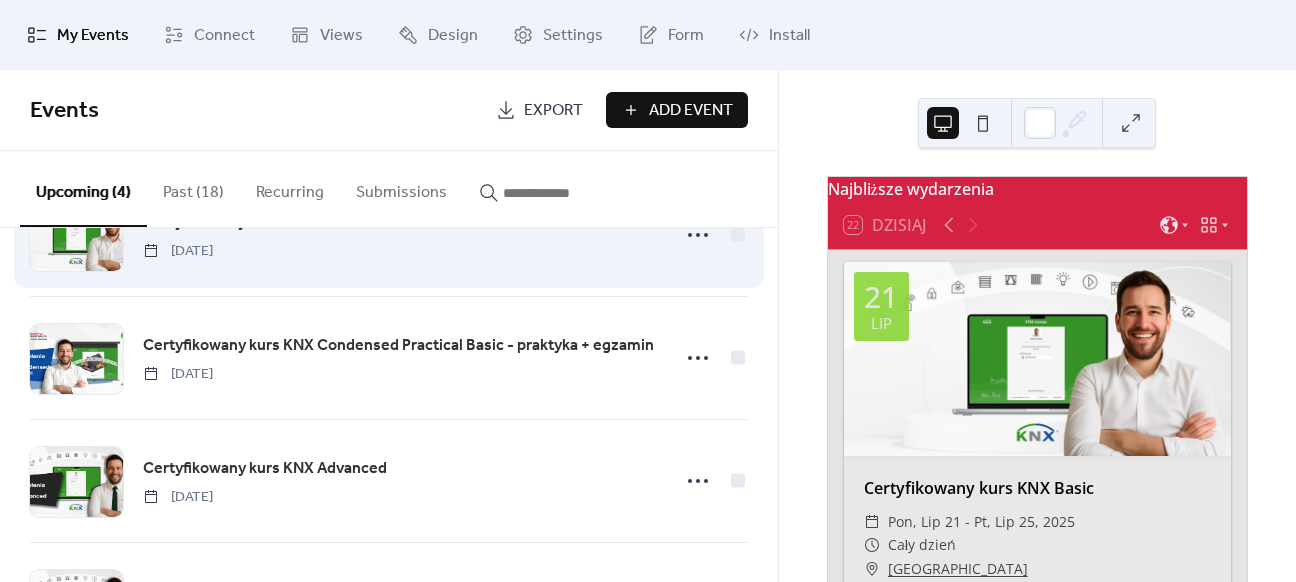 scroll, scrollTop: 0, scrollLeft: 0, axis: both 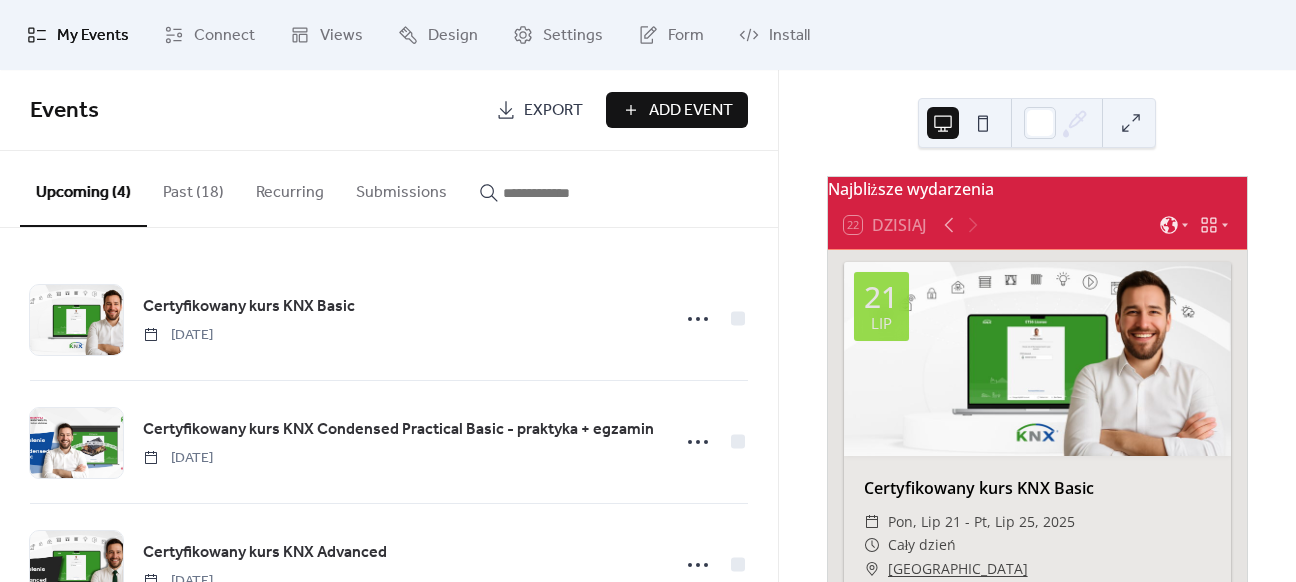 click on "Past (18)" at bounding box center [193, 188] 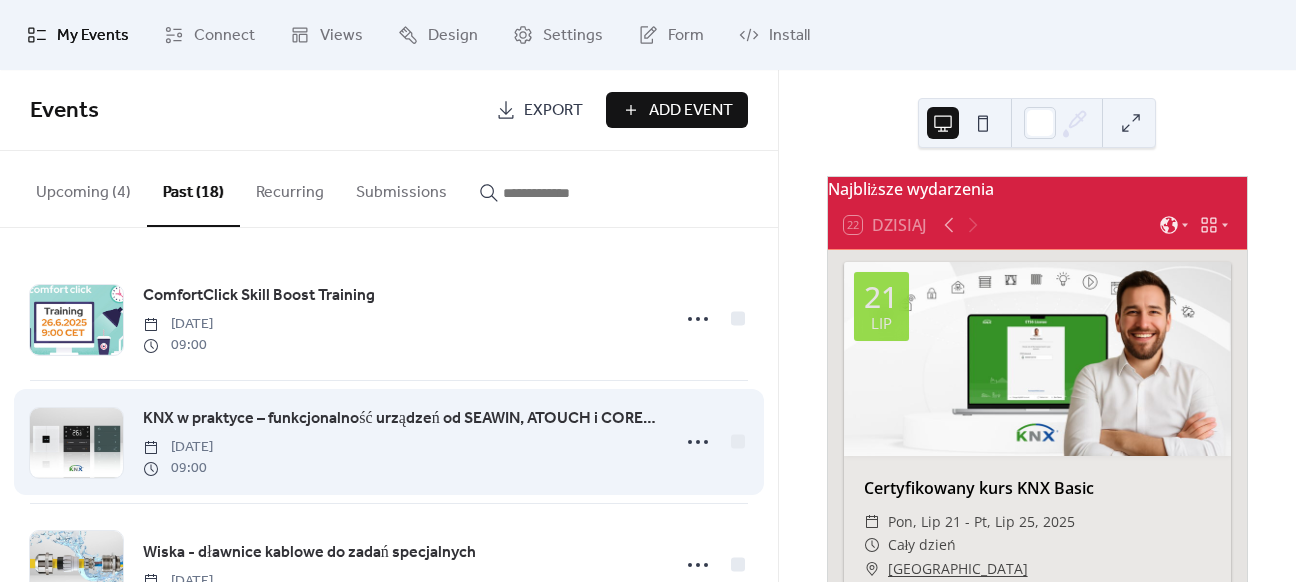 click on "KNX w praktyce – funkcjonalność urządzeń od SEAWIN, ATOUCH i CORE, którą warto znać." at bounding box center (400, 419) 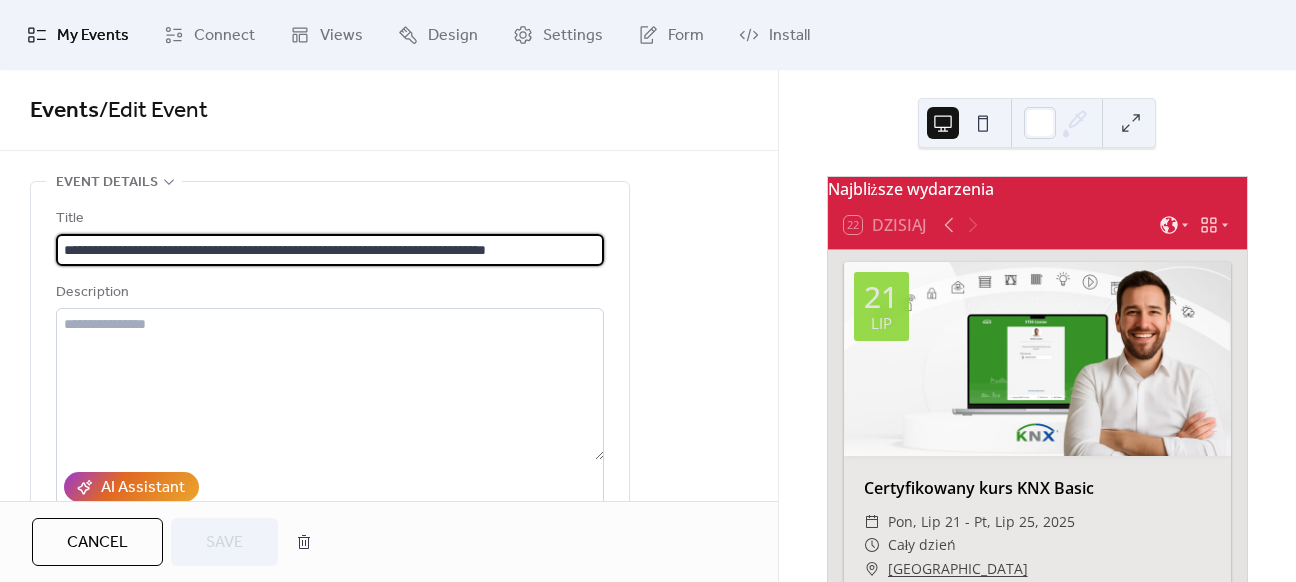 scroll, scrollTop: 0, scrollLeft: 4, axis: horizontal 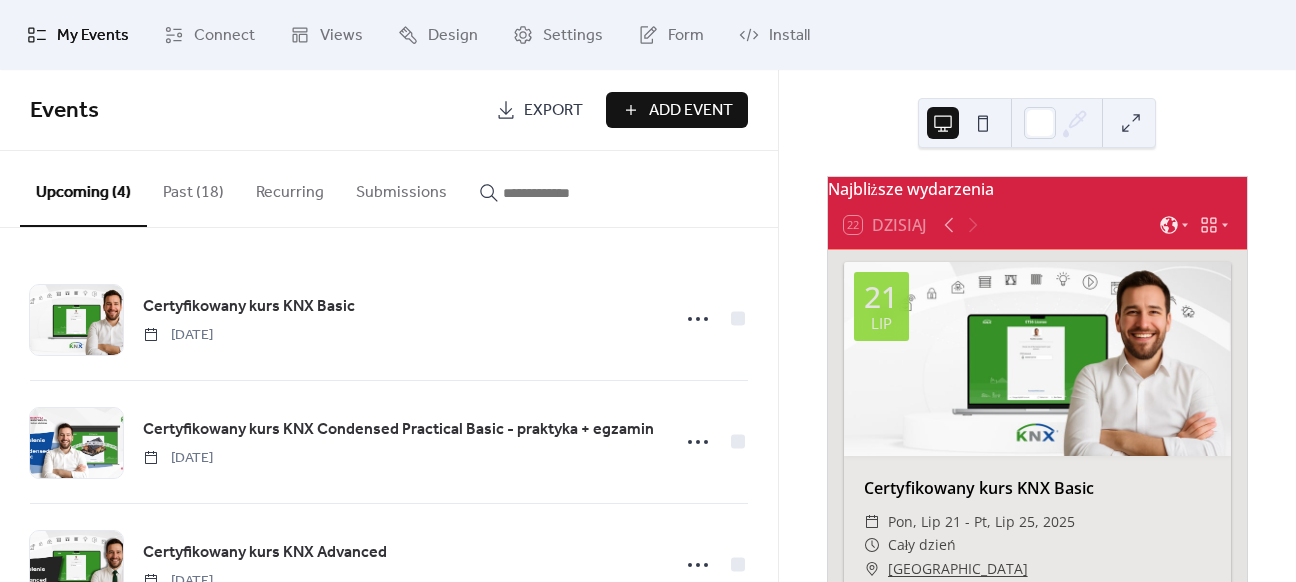 click on "Add Event" at bounding box center [677, 110] 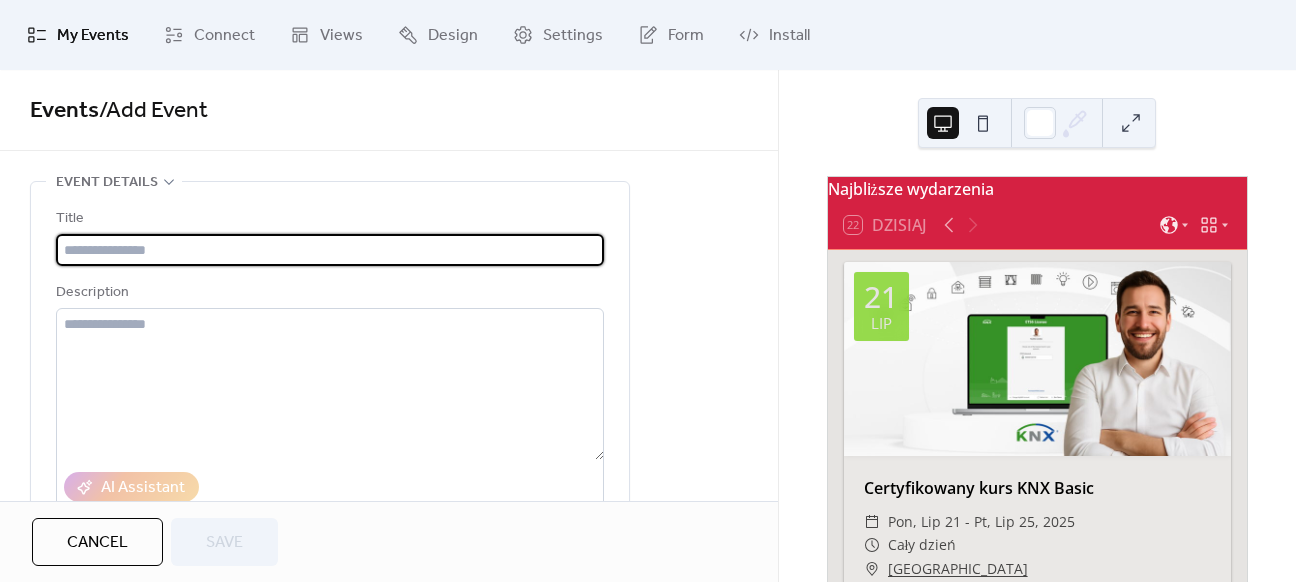 click at bounding box center [330, 250] 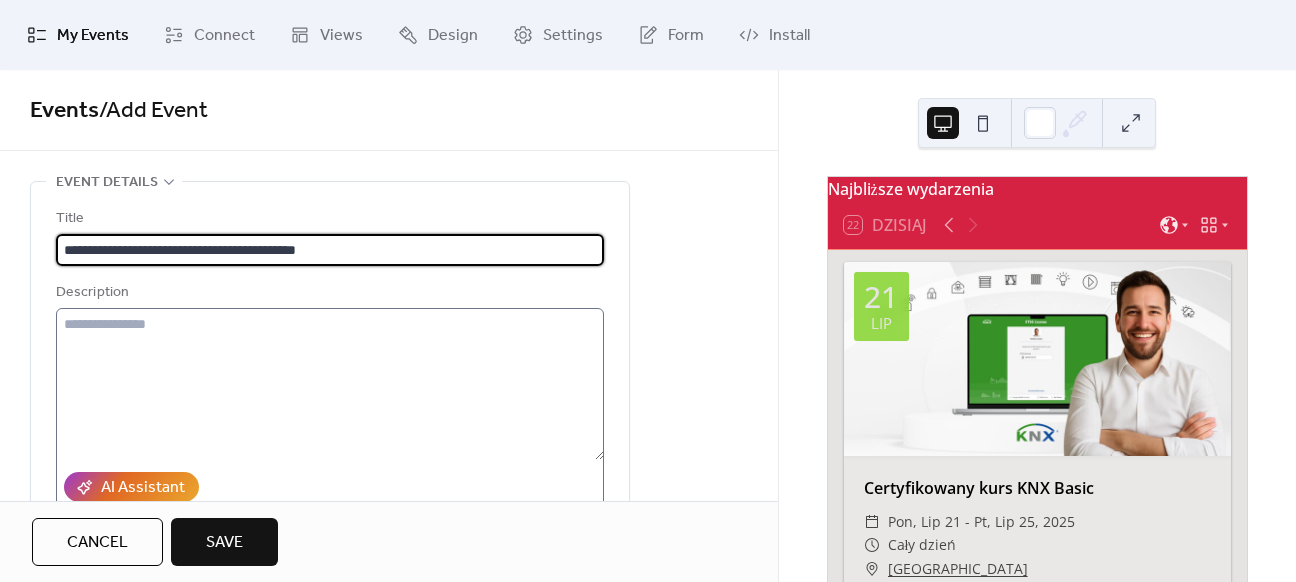 type on "**********" 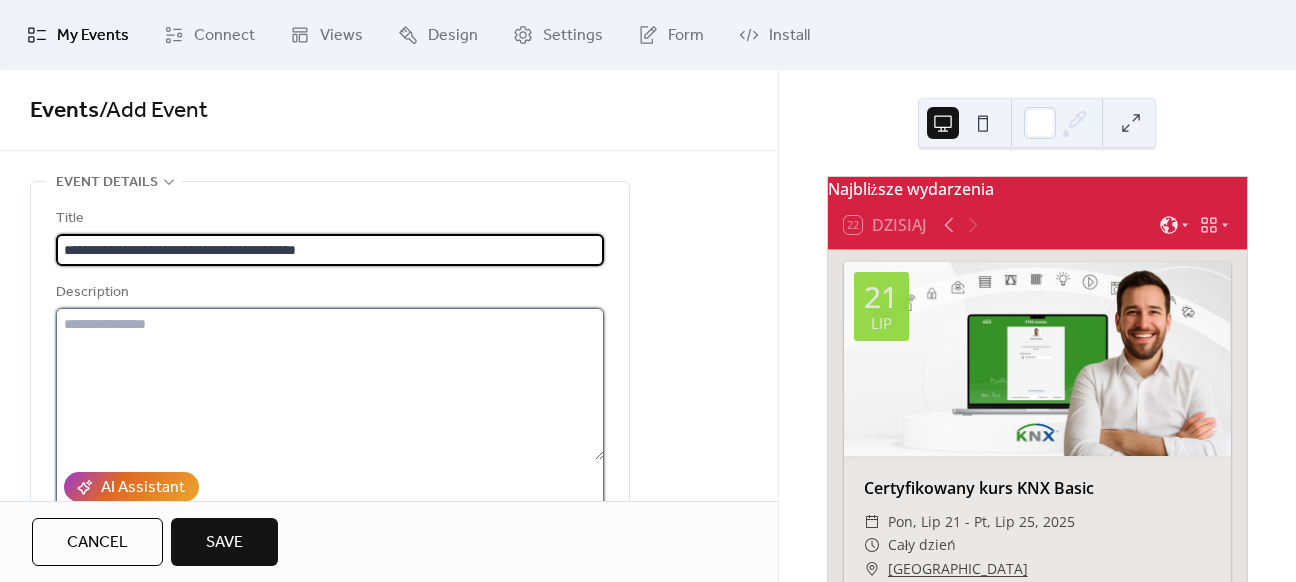 click at bounding box center (330, 384) 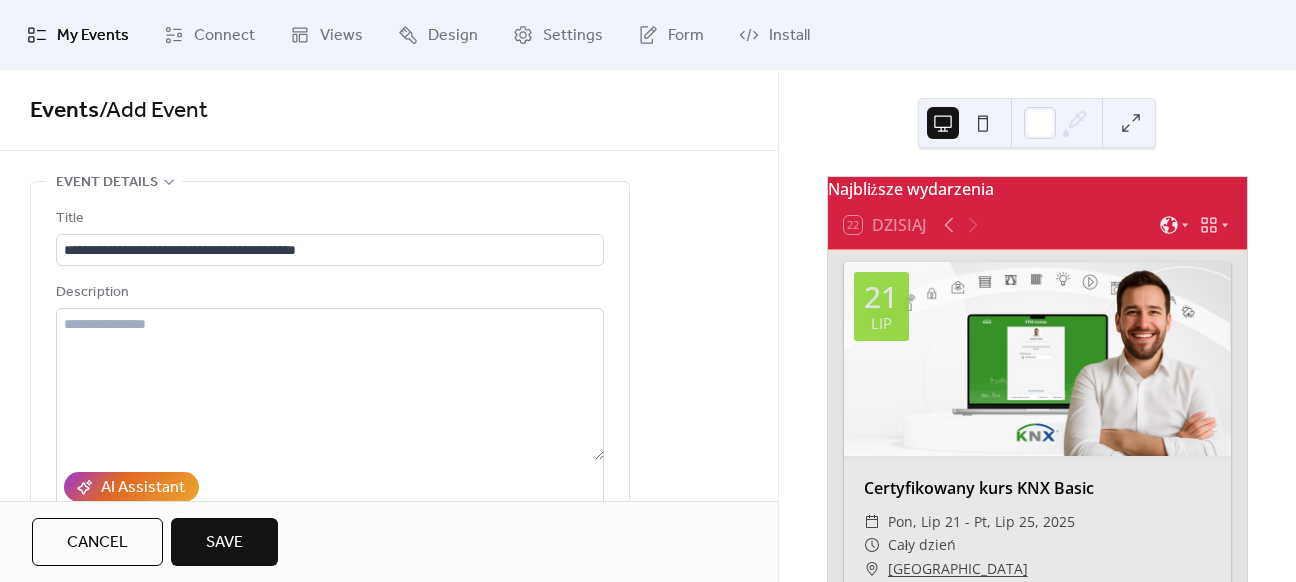 click on "Cancel" at bounding box center [97, 542] 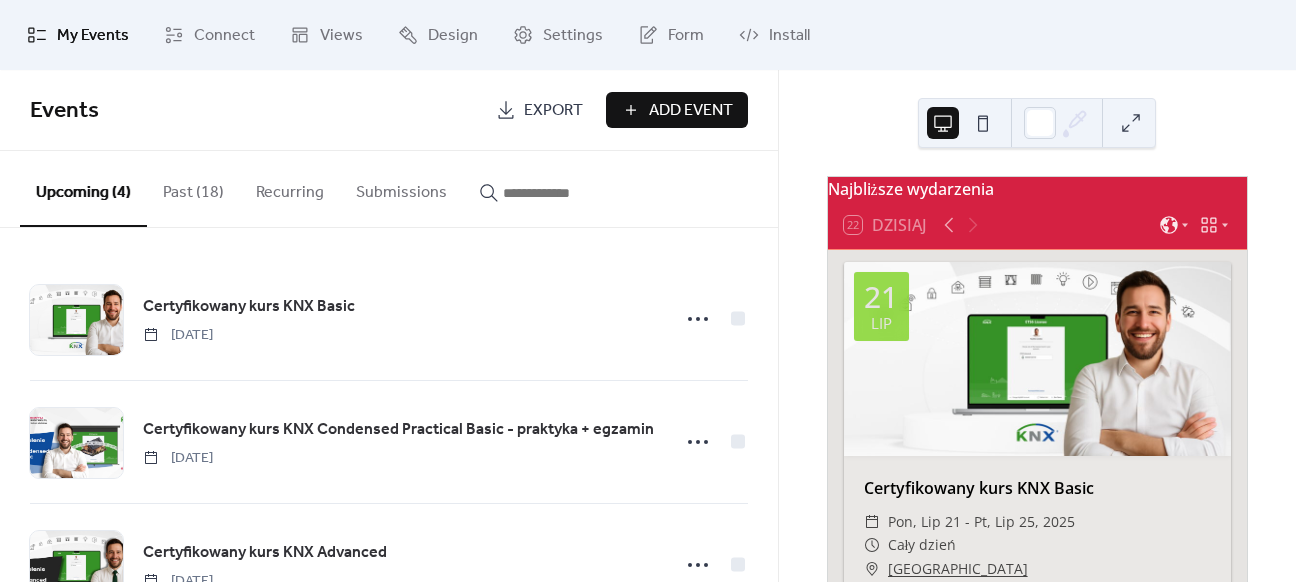 click on "Past (18)" at bounding box center (193, 188) 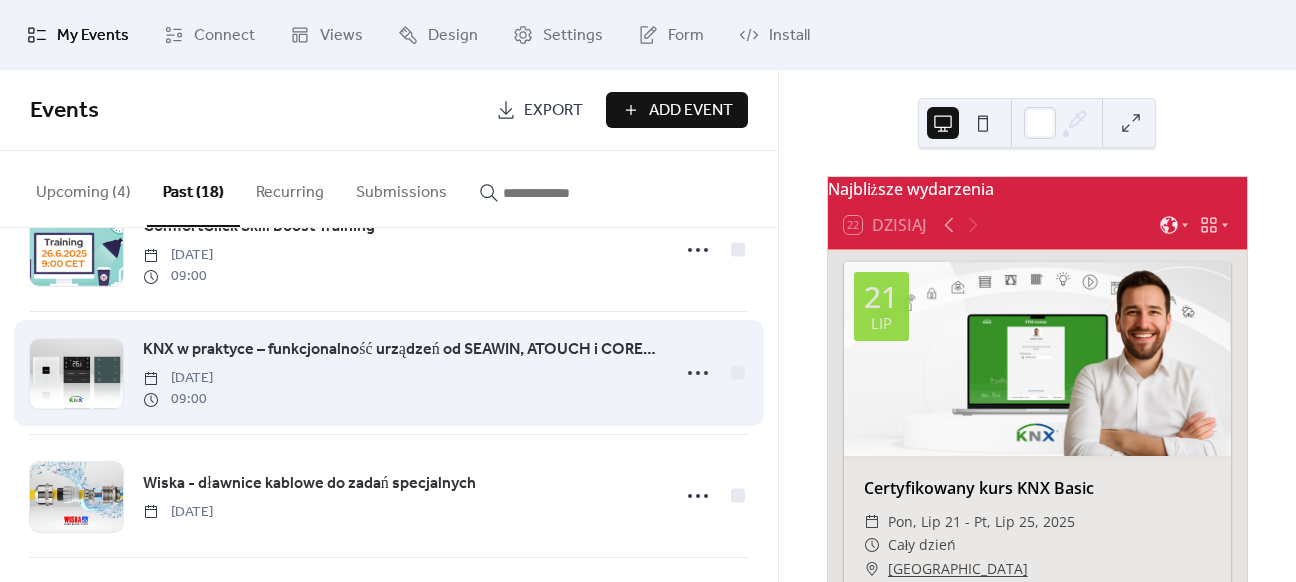scroll, scrollTop: 200, scrollLeft: 0, axis: vertical 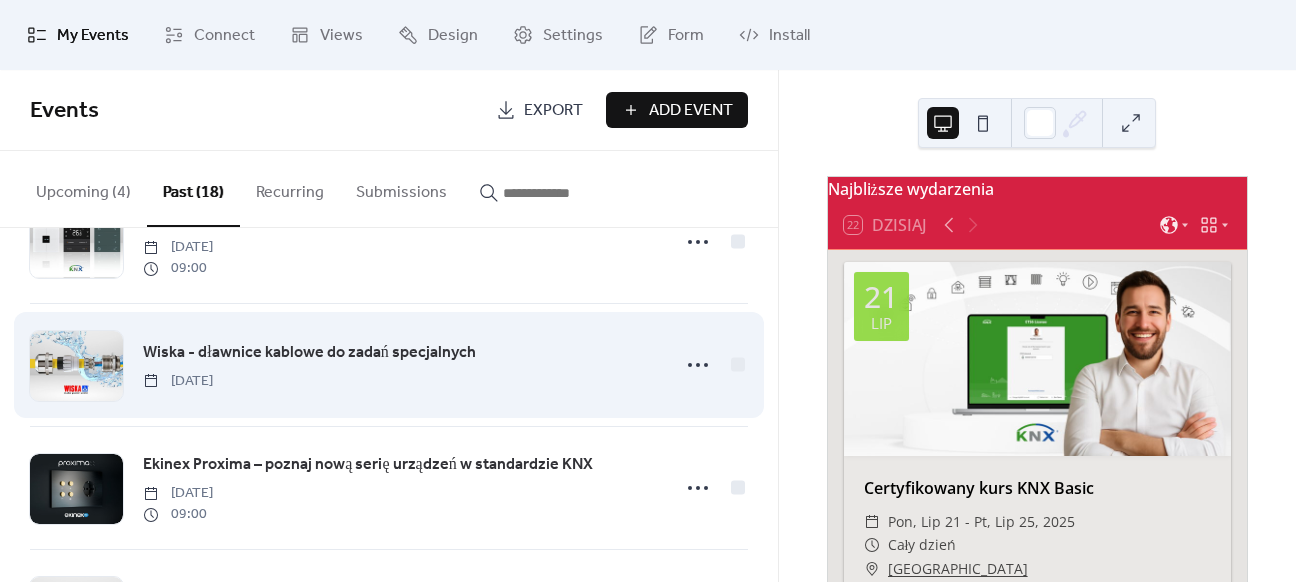 click on "Wiska - dławnice kablowe do zadań specjalnych" at bounding box center (309, 353) 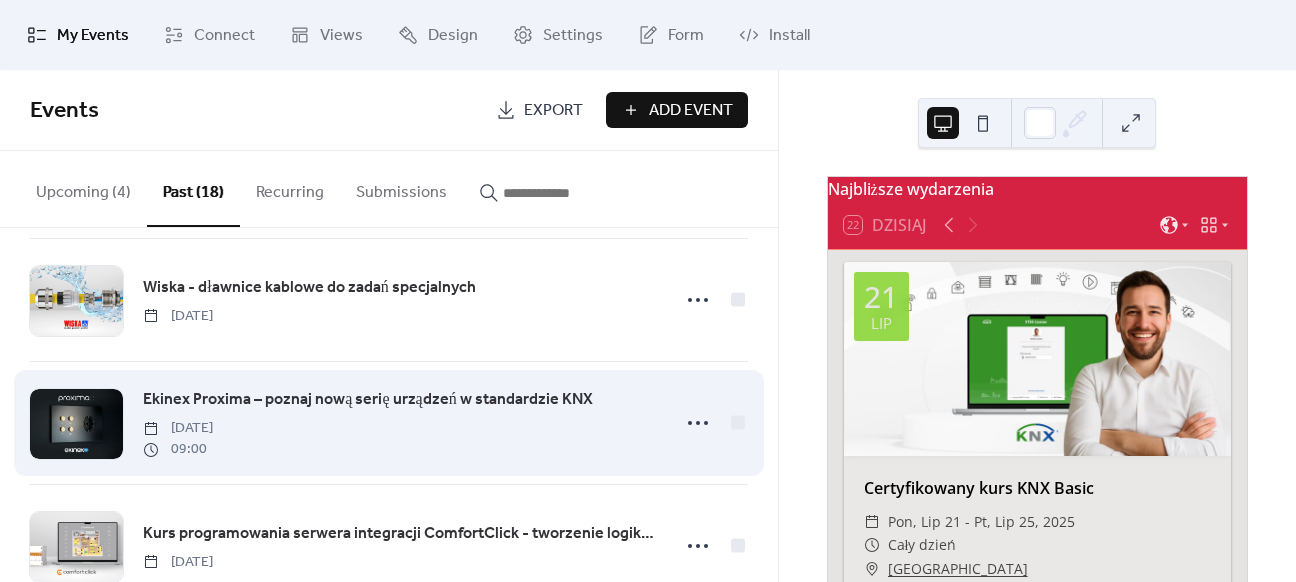 scroll, scrollTop: 300, scrollLeft: 0, axis: vertical 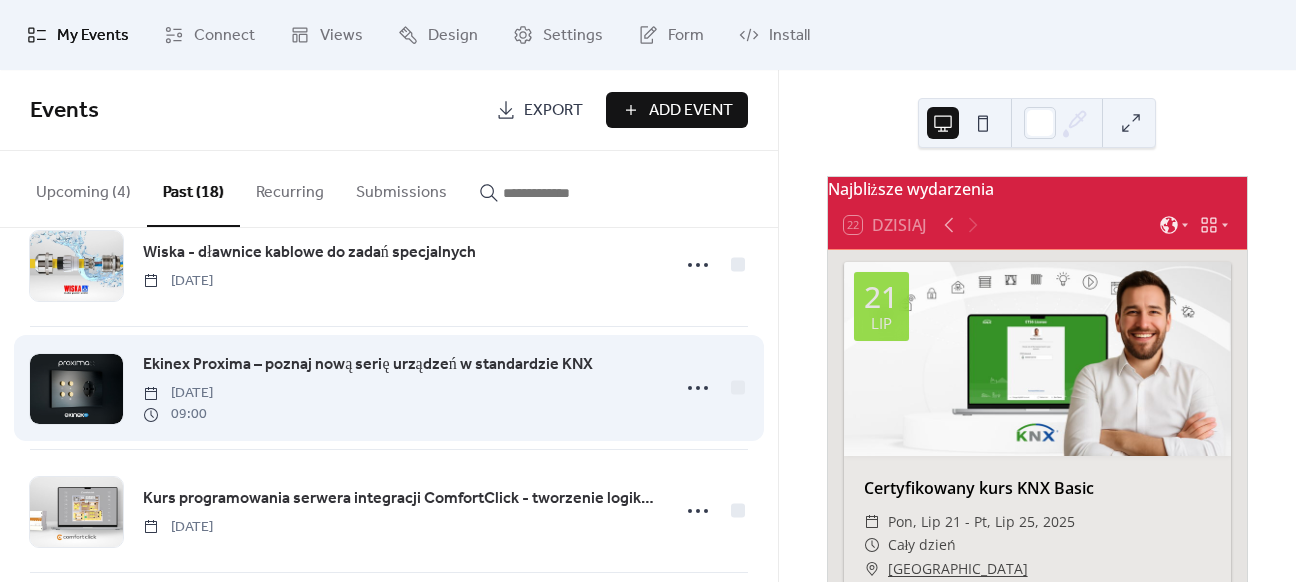 click on "Ekinex Proxima – poznaj nową serię urządzeń w standardzie KNX" at bounding box center [367, 365] 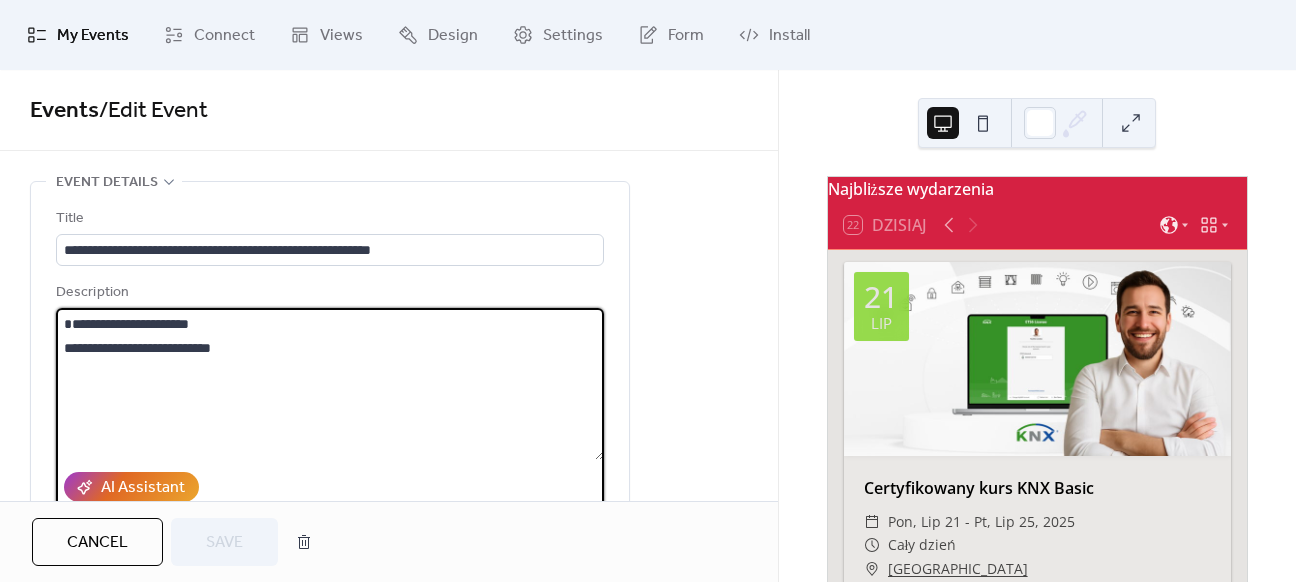 drag, startPoint x: 280, startPoint y: 345, endPoint x: 2, endPoint y: 296, distance: 282.2853 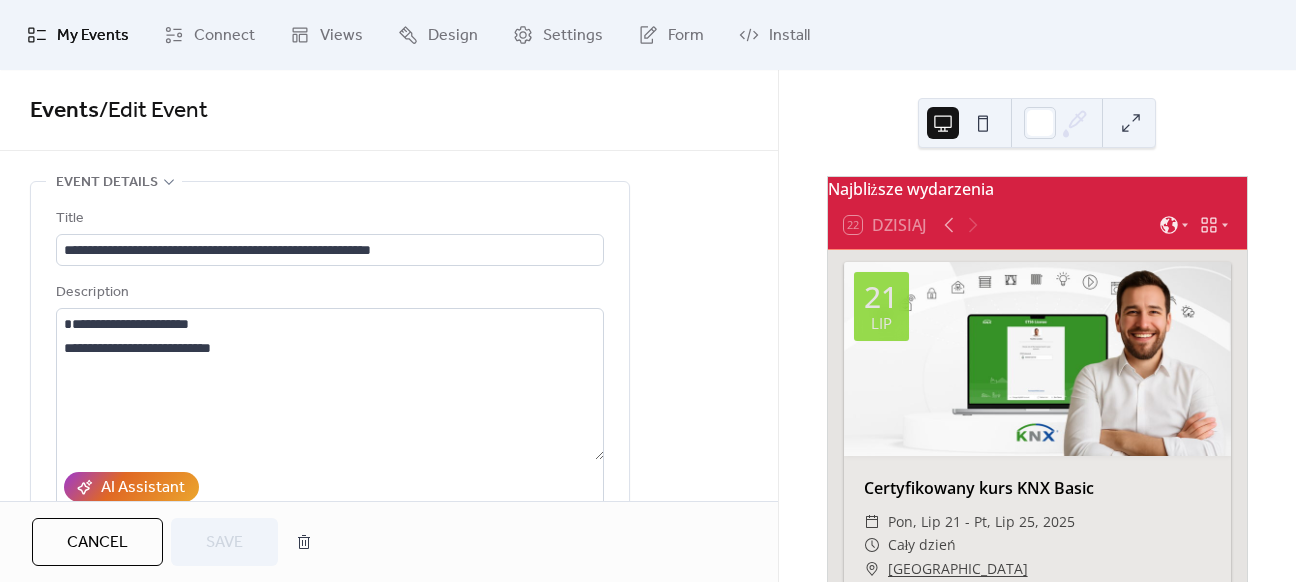click on "My Events" at bounding box center (93, 36) 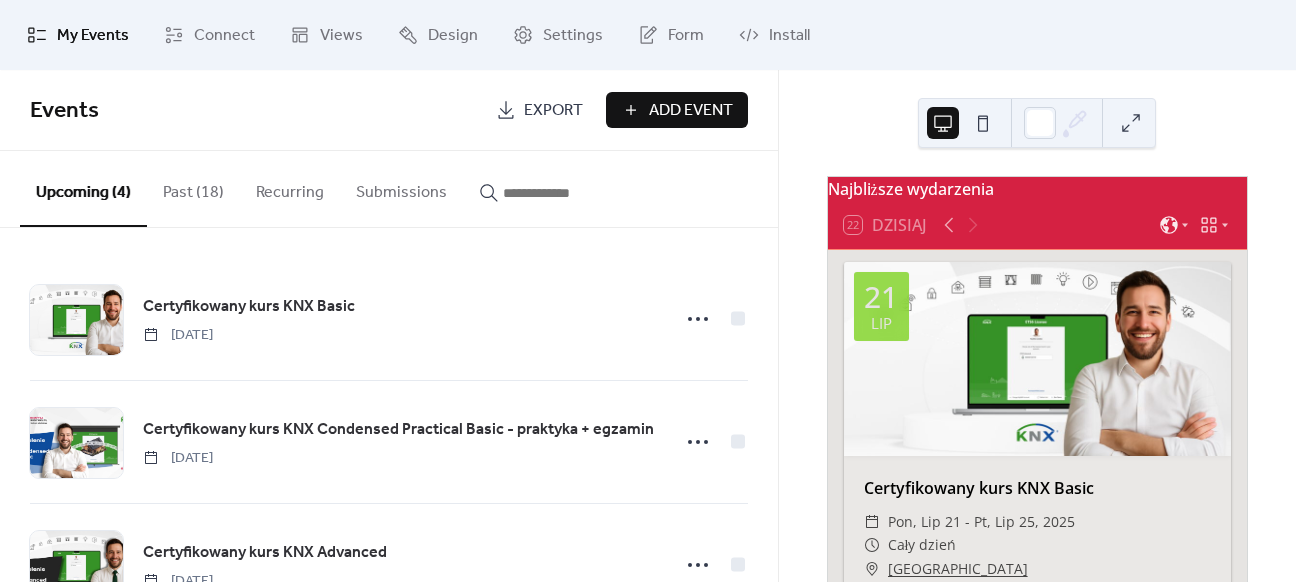 click on "Add Event" at bounding box center [677, 110] 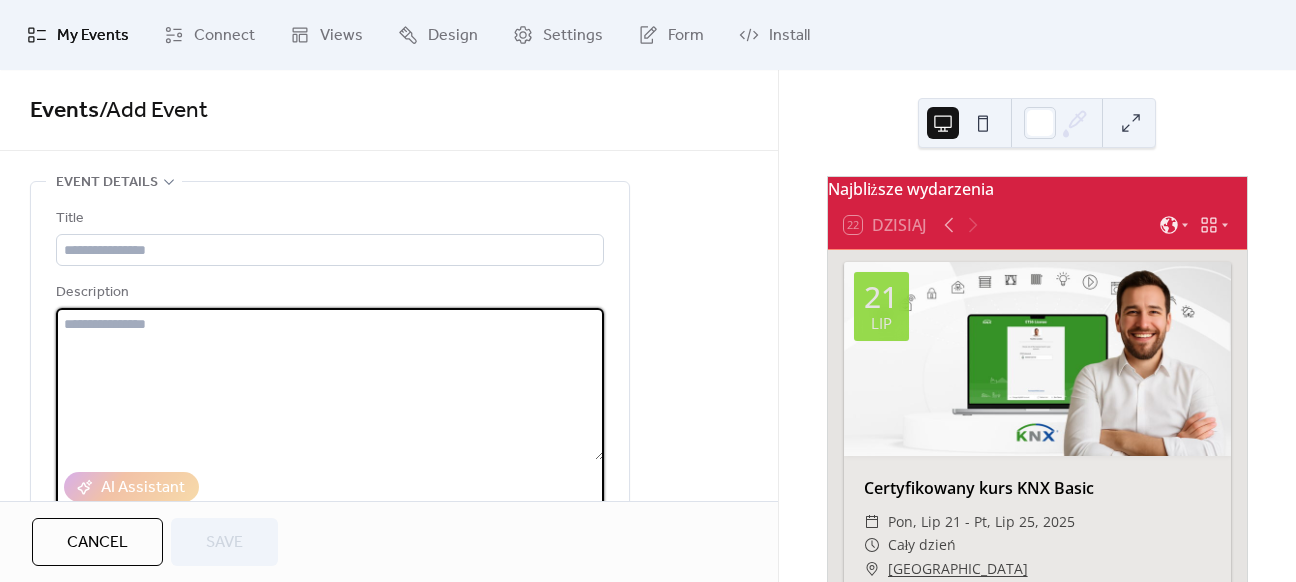 click at bounding box center (330, 384) 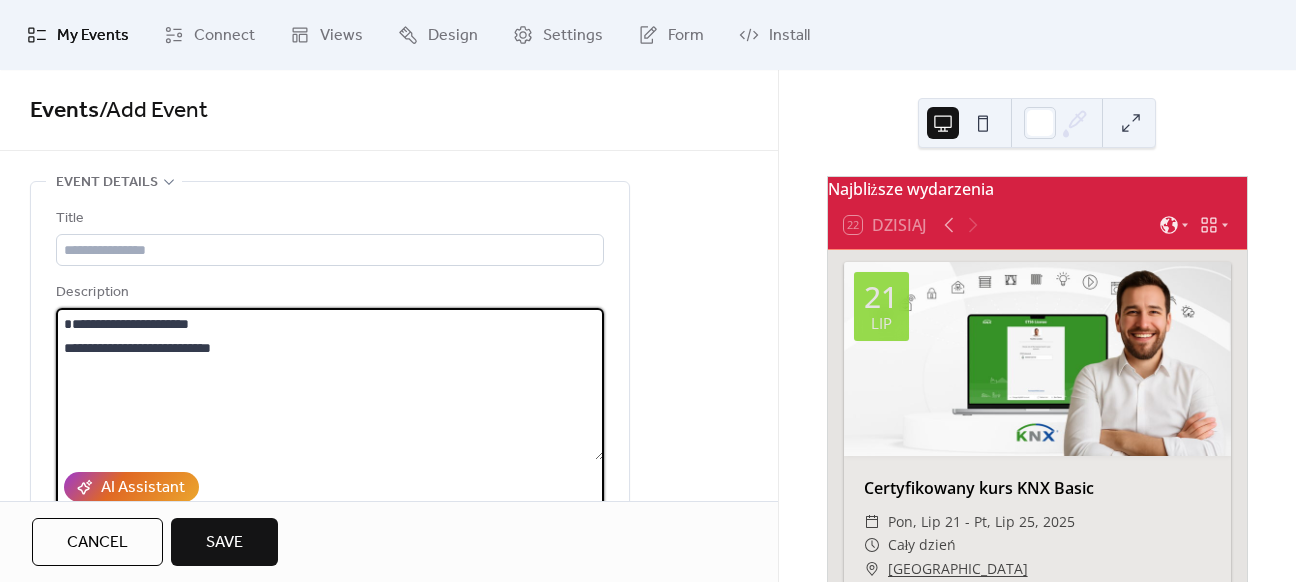 click on "**********" at bounding box center [330, 384] 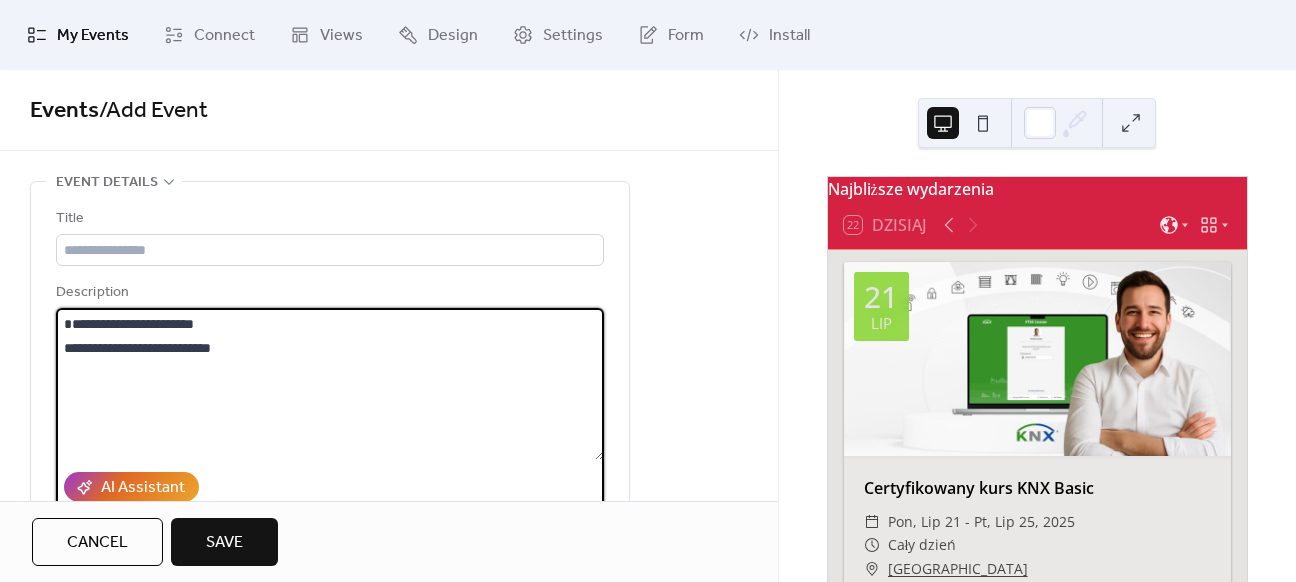 click on "**********" at bounding box center (330, 384) 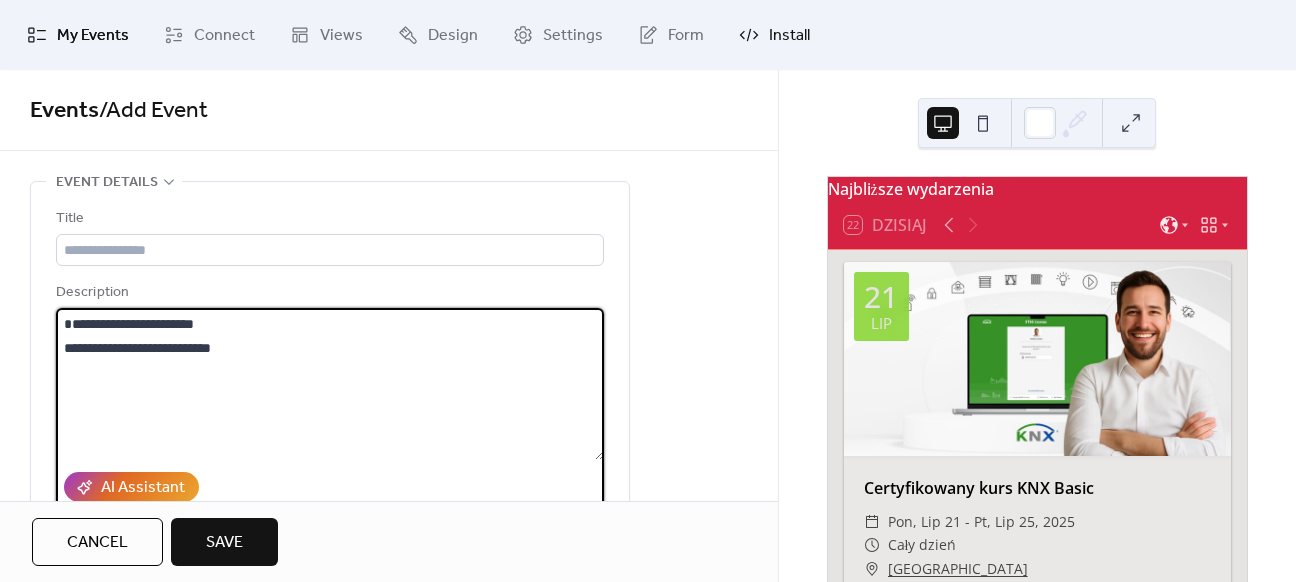 type on "**********" 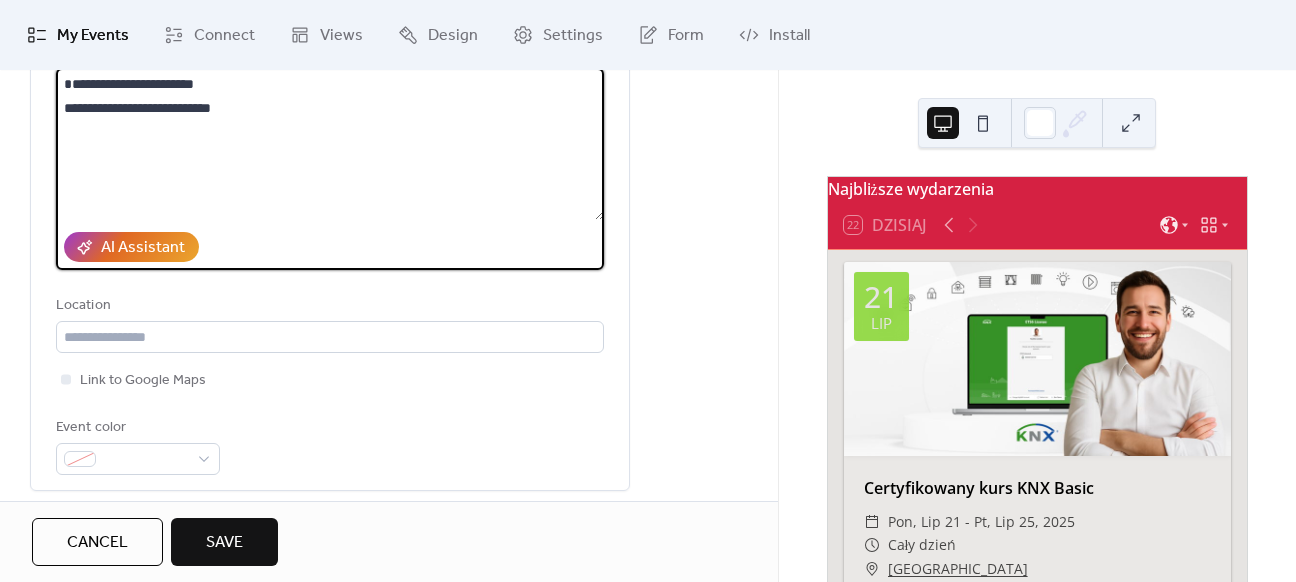 scroll, scrollTop: 300, scrollLeft: 0, axis: vertical 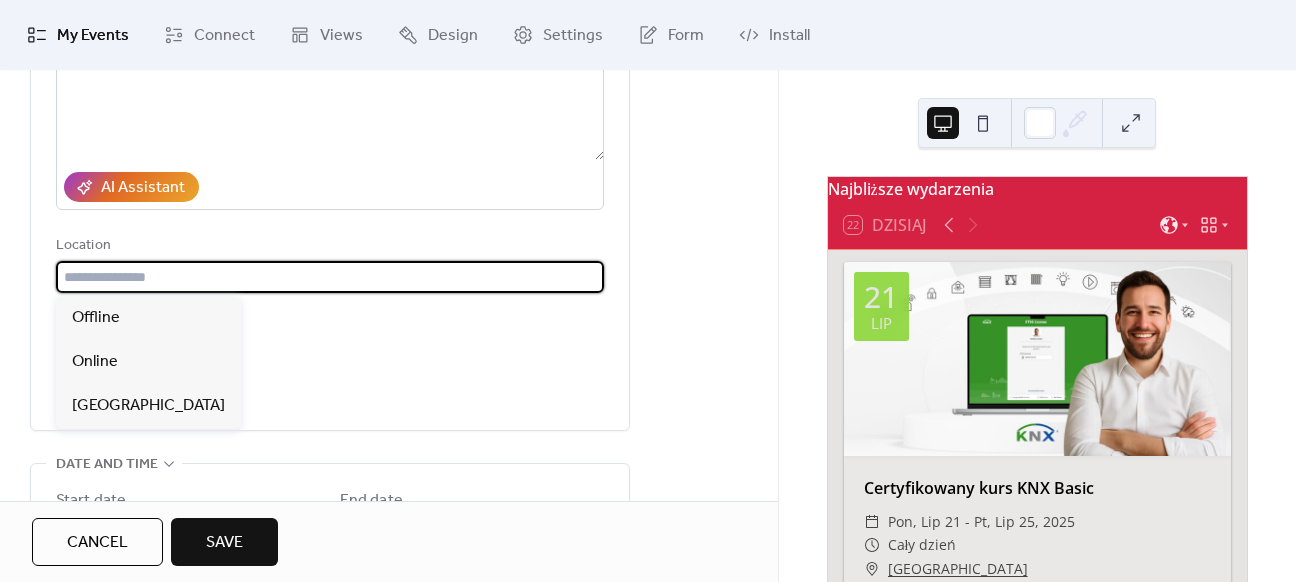click at bounding box center [330, 277] 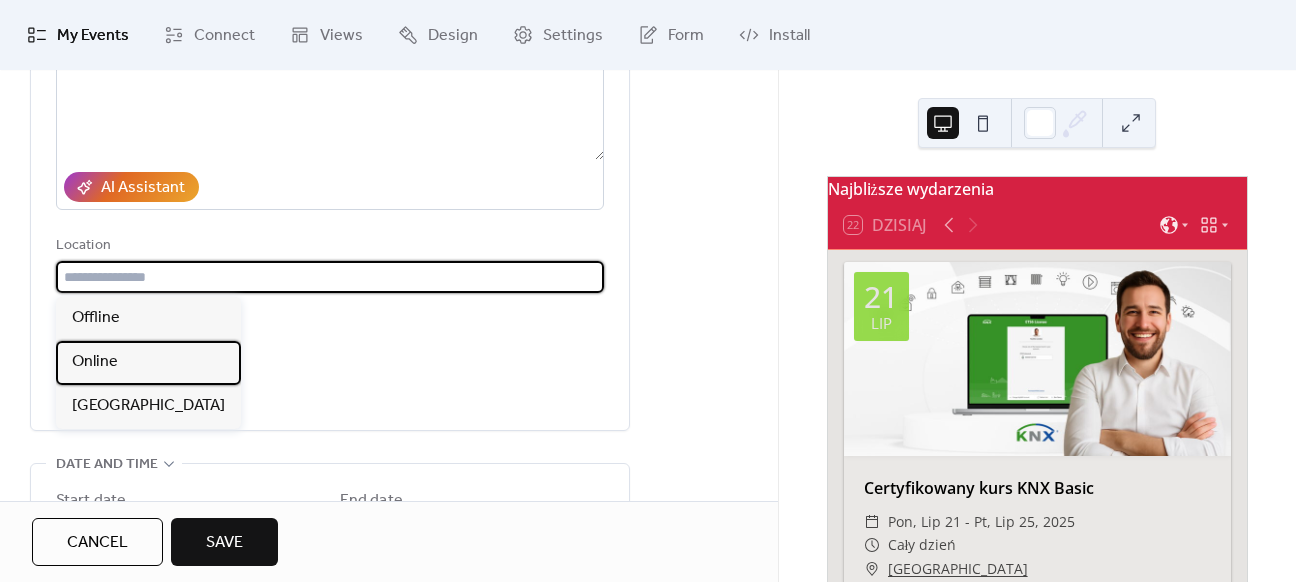 click on "Online" at bounding box center (148, 363) 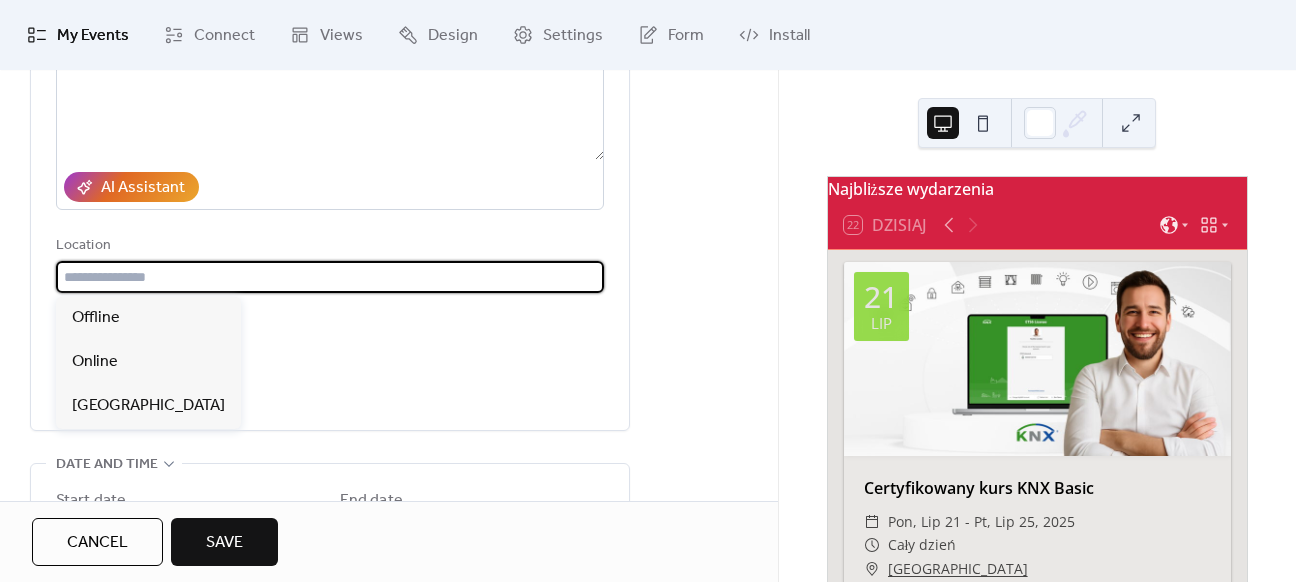 type on "******" 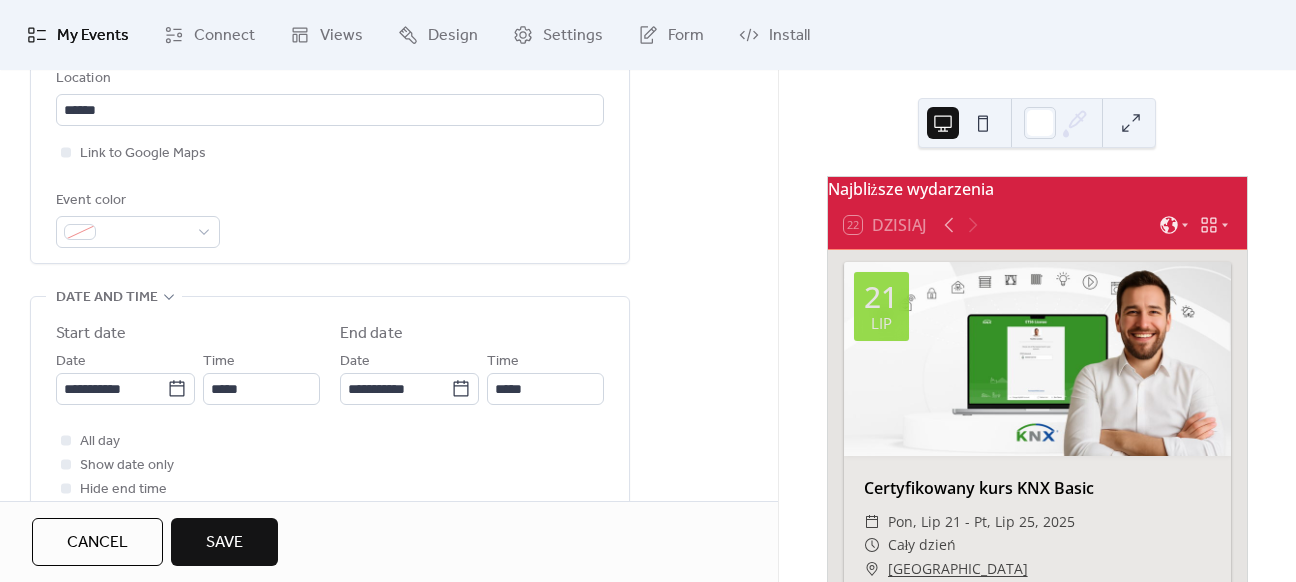 scroll, scrollTop: 500, scrollLeft: 0, axis: vertical 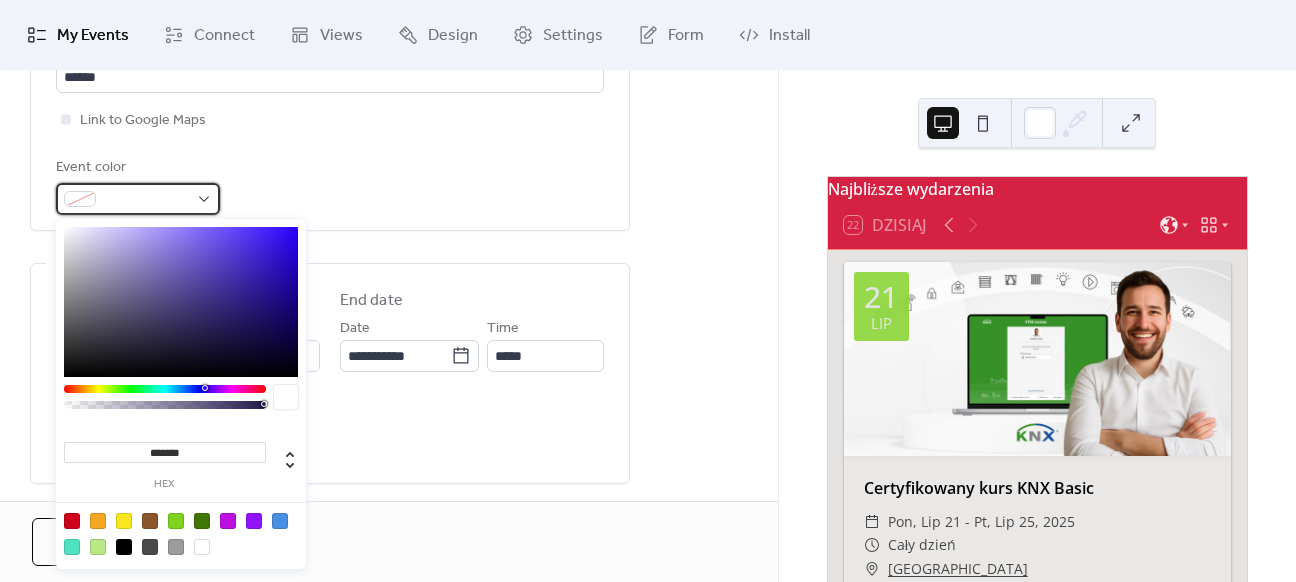 click at bounding box center (146, 200) 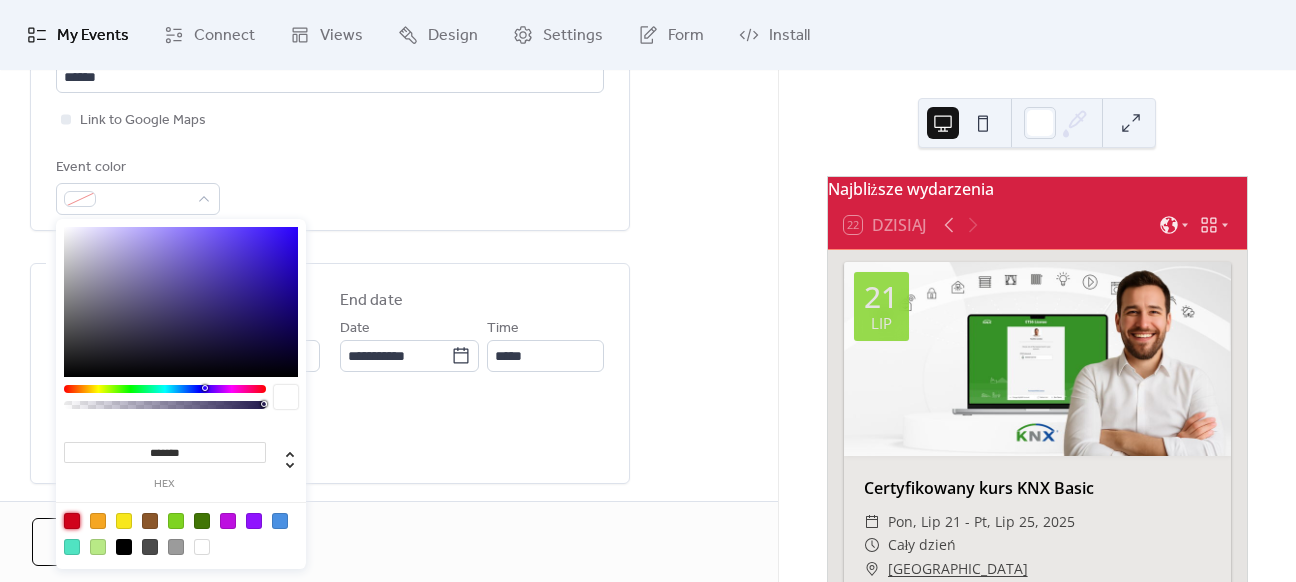 click at bounding box center (72, 521) 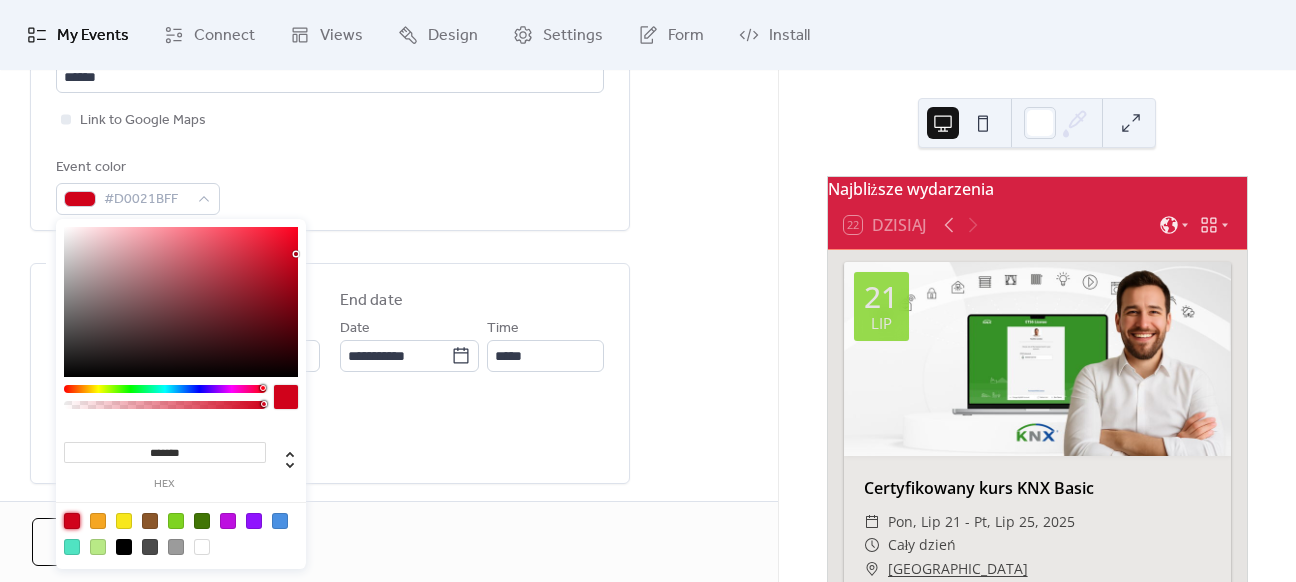 click on "**********" at bounding box center (389, 489) 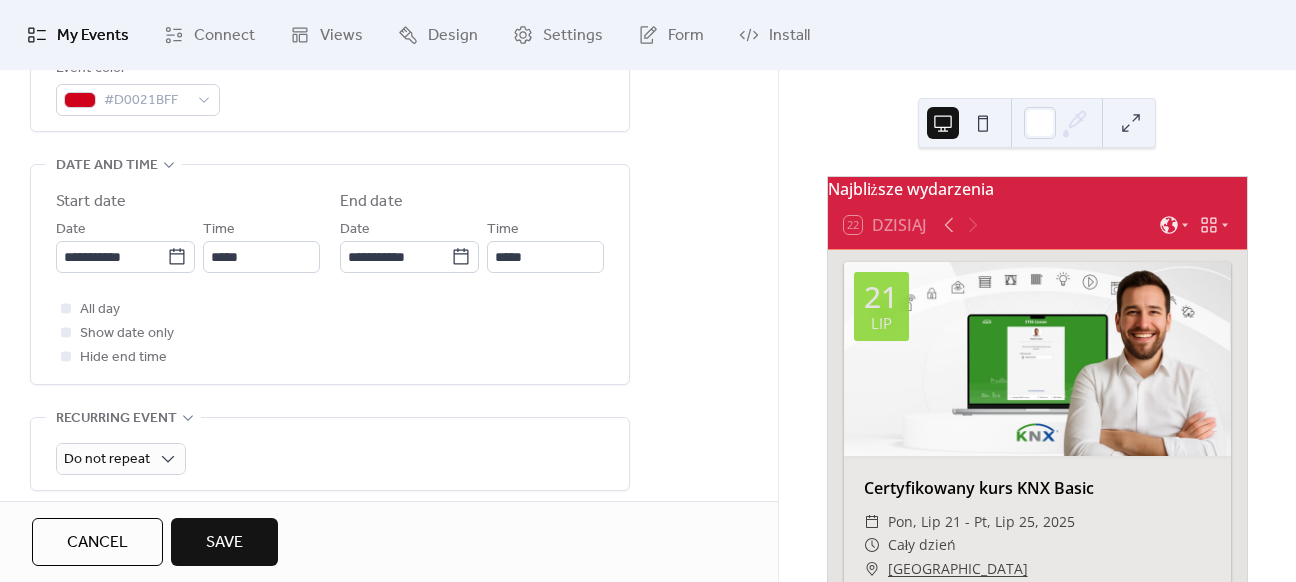 scroll, scrollTop: 600, scrollLeft: 0, axis: vertical 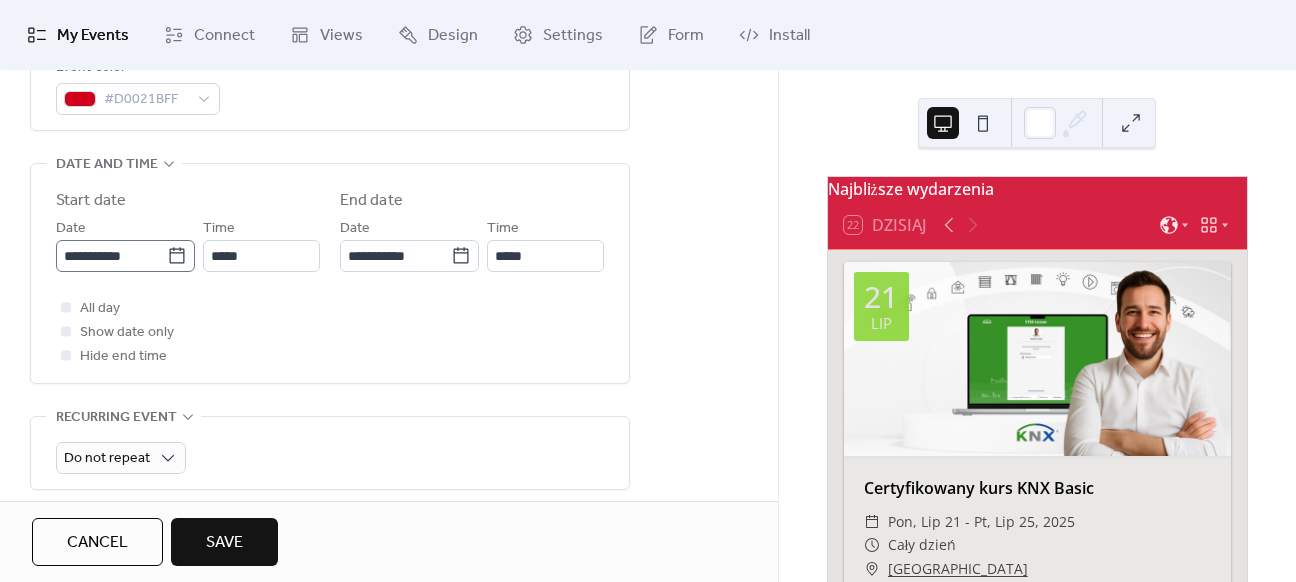 click 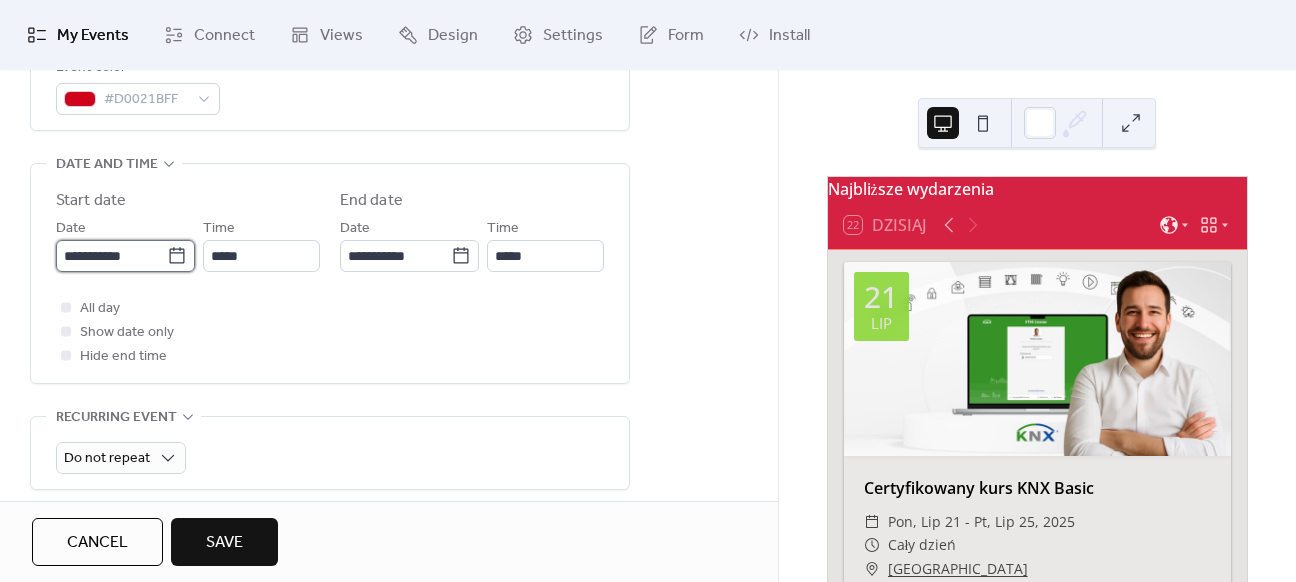 click on "**********" at bounding box center (111, 256) 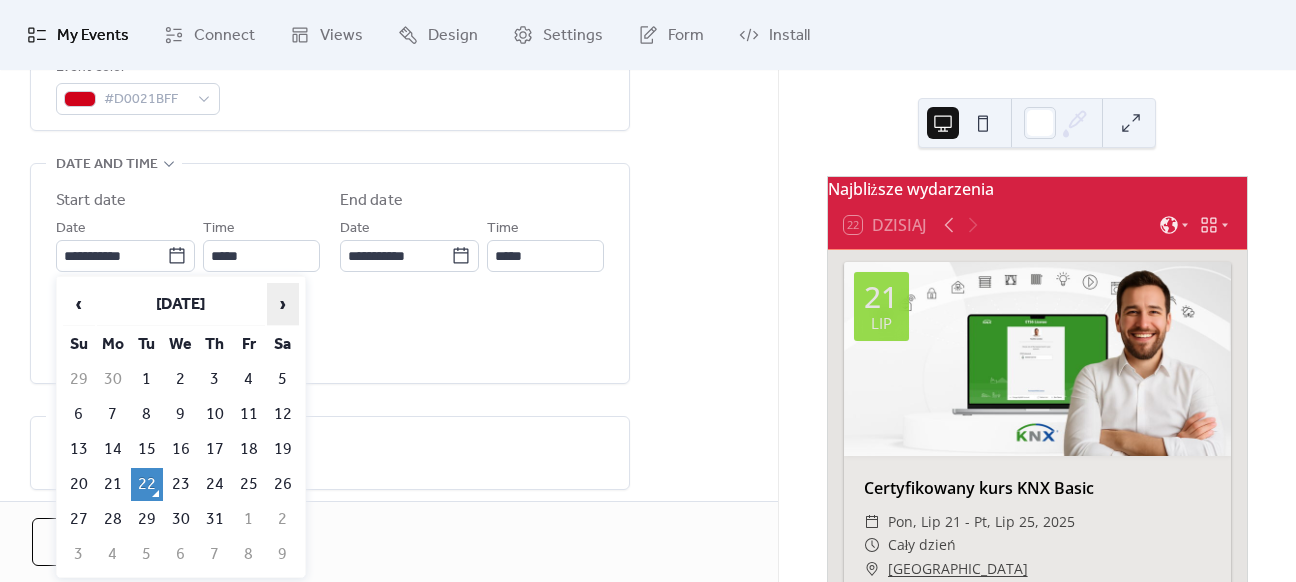 click on "›" at bounding box center (283, 304) 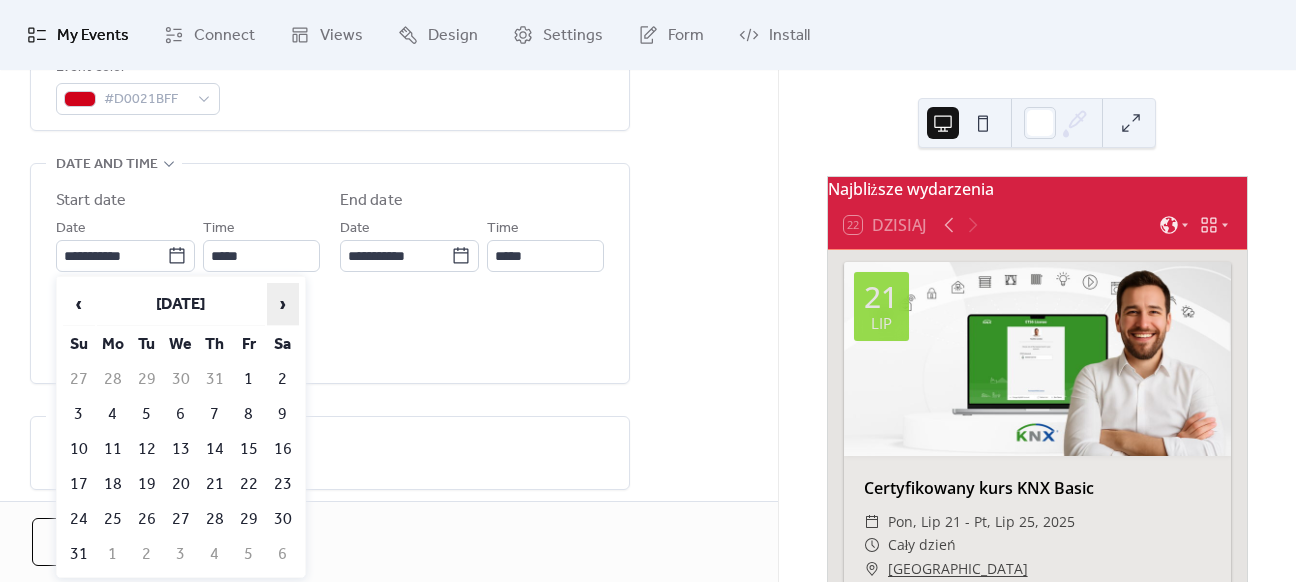 click on "›" at bounding box center [283, 304] 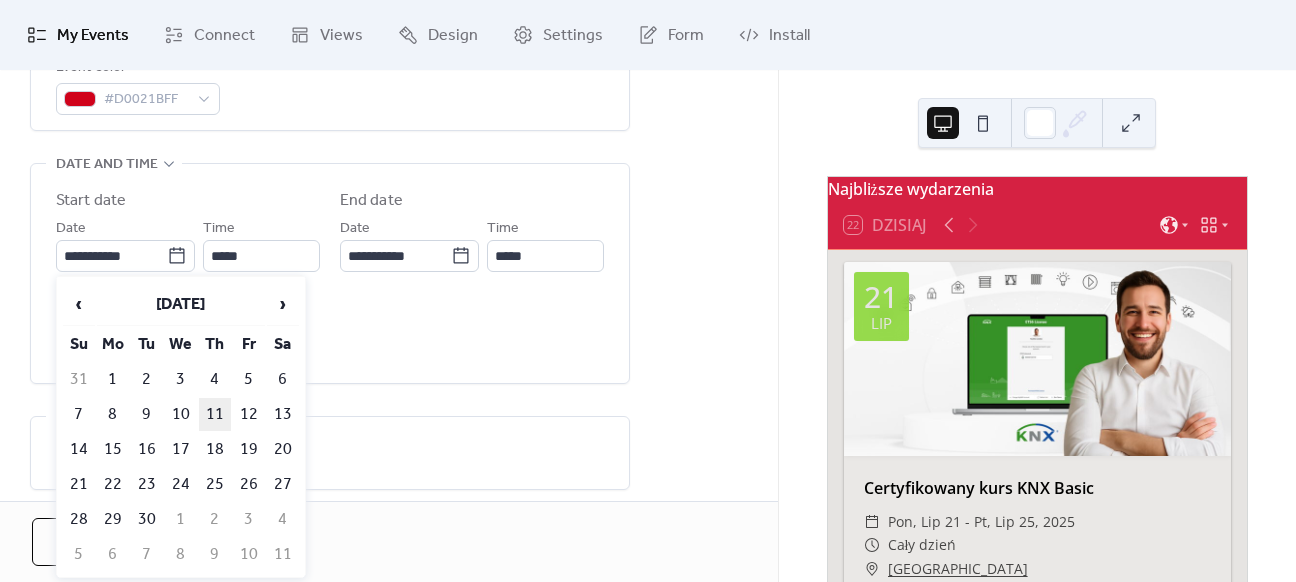 click on "11" at bounding box center [215, 414] 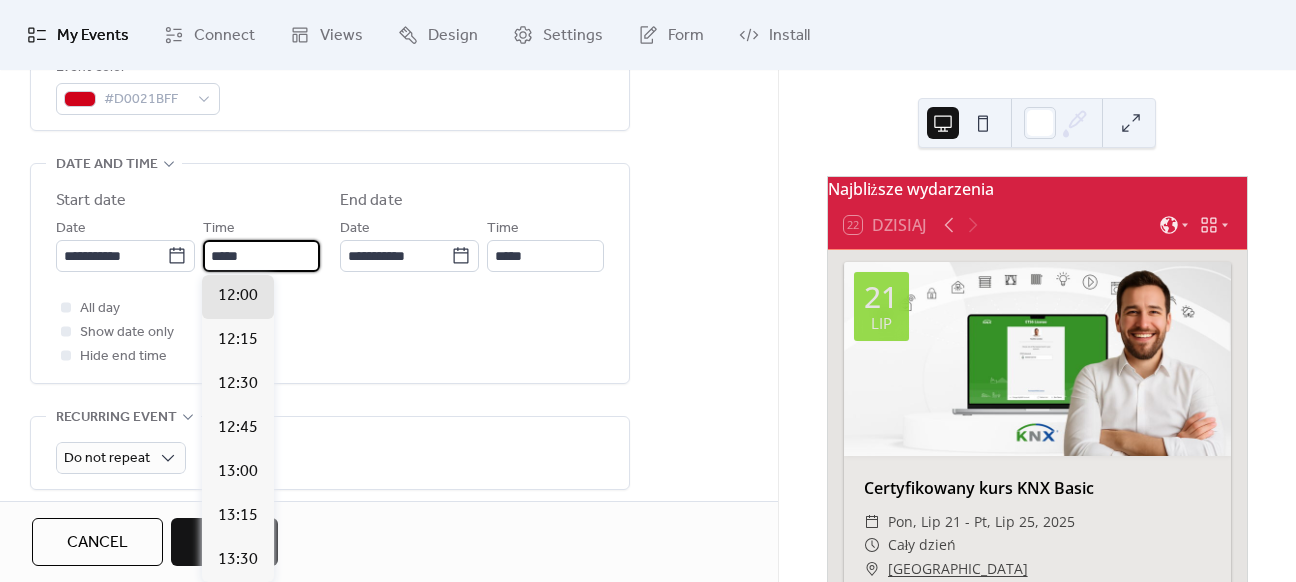 click on "*****" at bounding box center (261, 256) 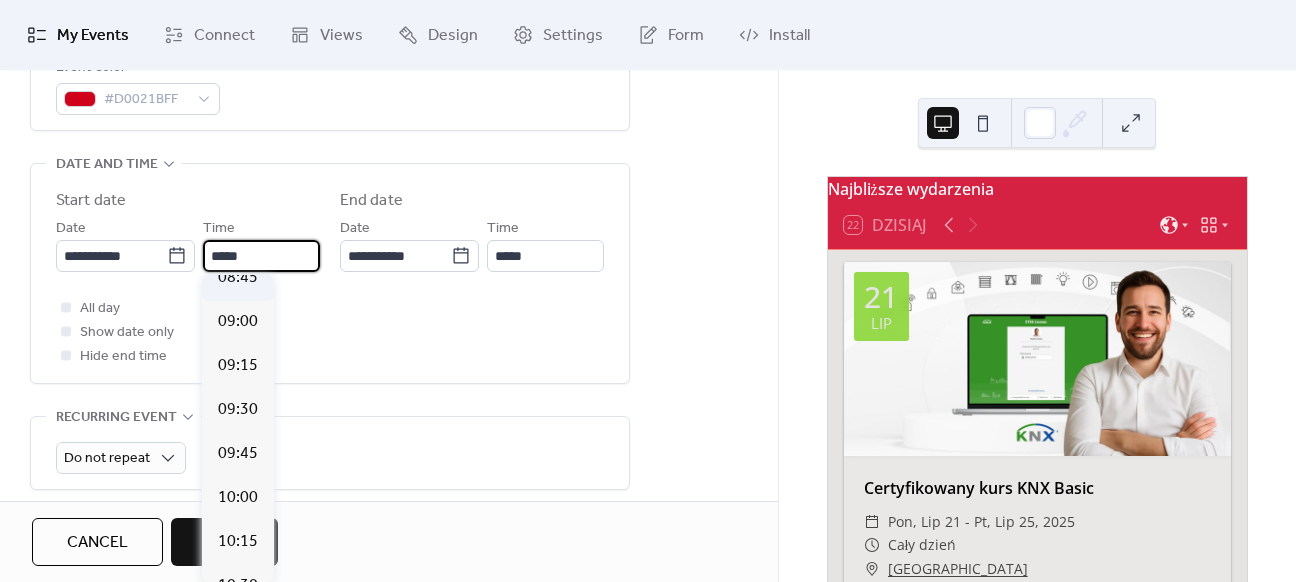 scroll, scrollTop: 1512, scrollLeft: 0, axis: vertical 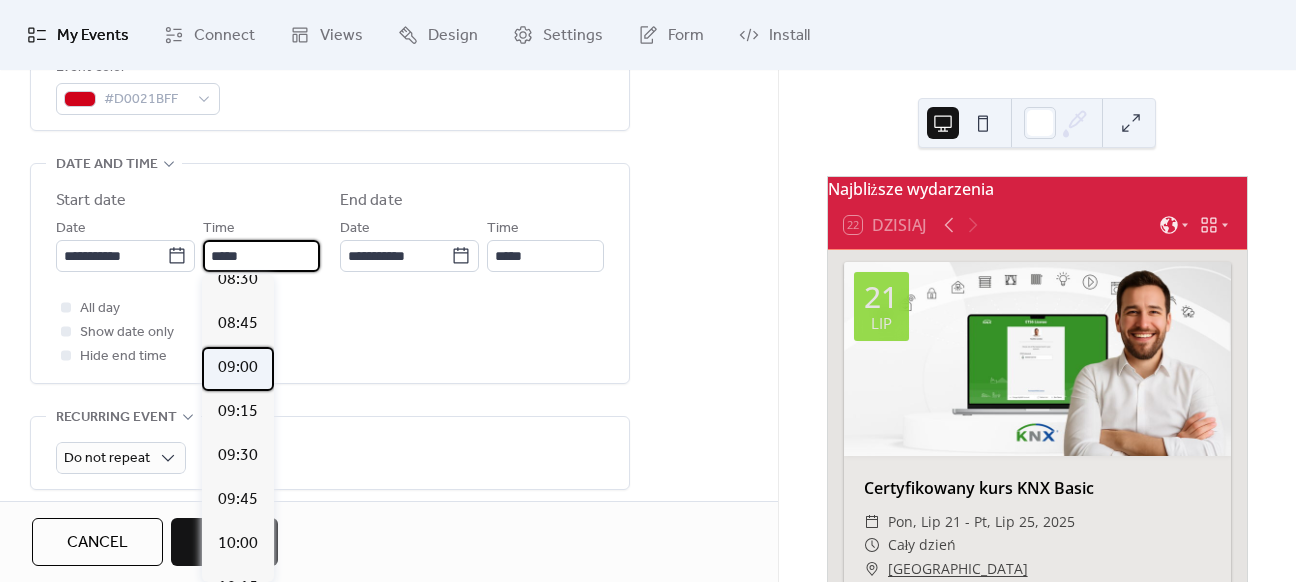 click on "09:00" at bounding box center (238, 368) 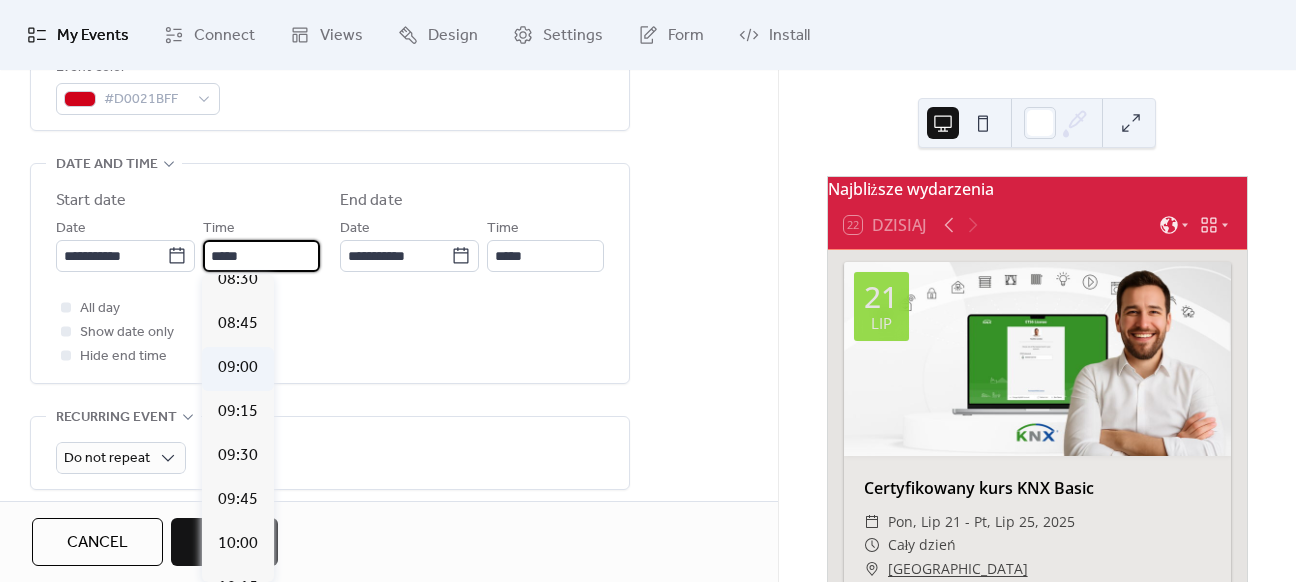 type on "*****" 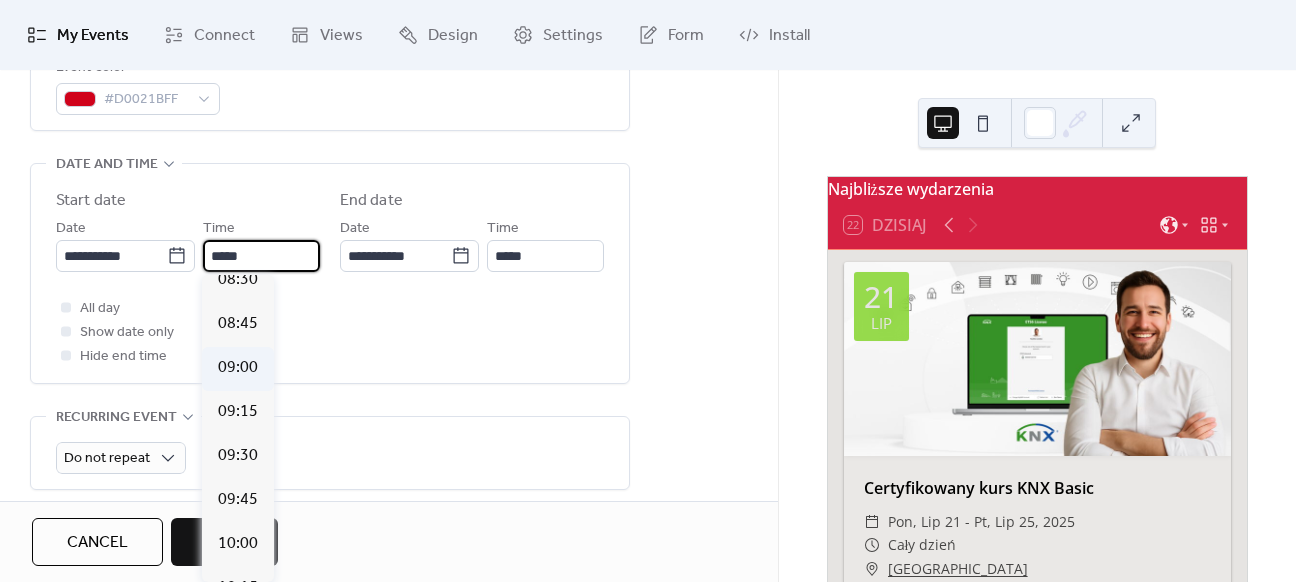 type on "*****" 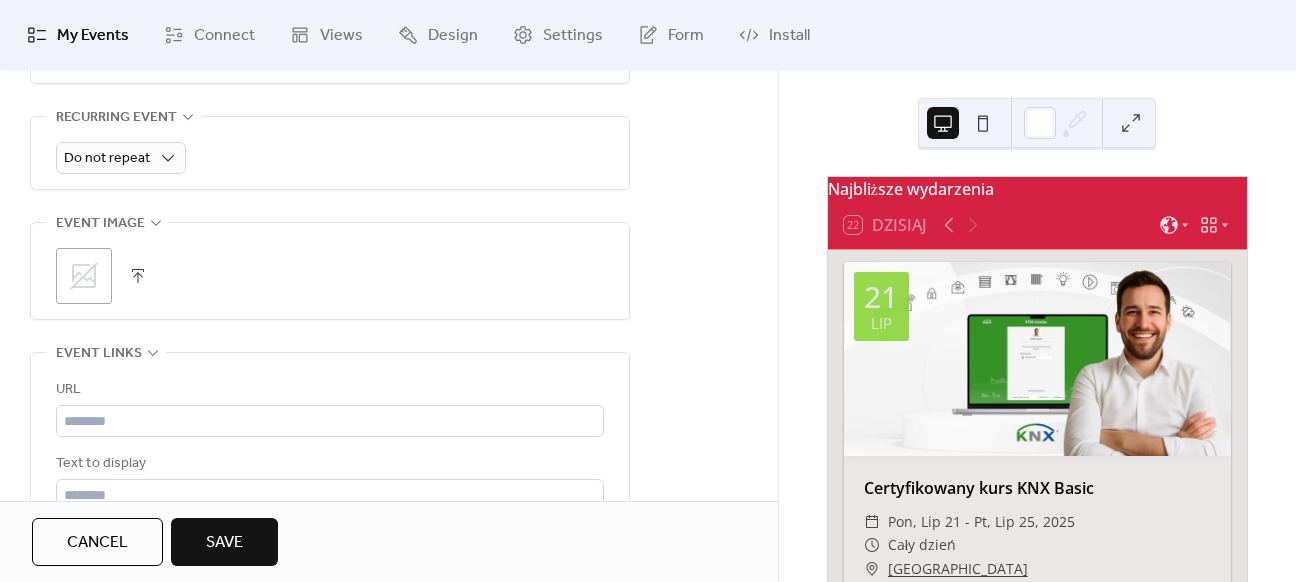 scroll, scrollTop: 1000, scrollLeft: 0, axis: vertical 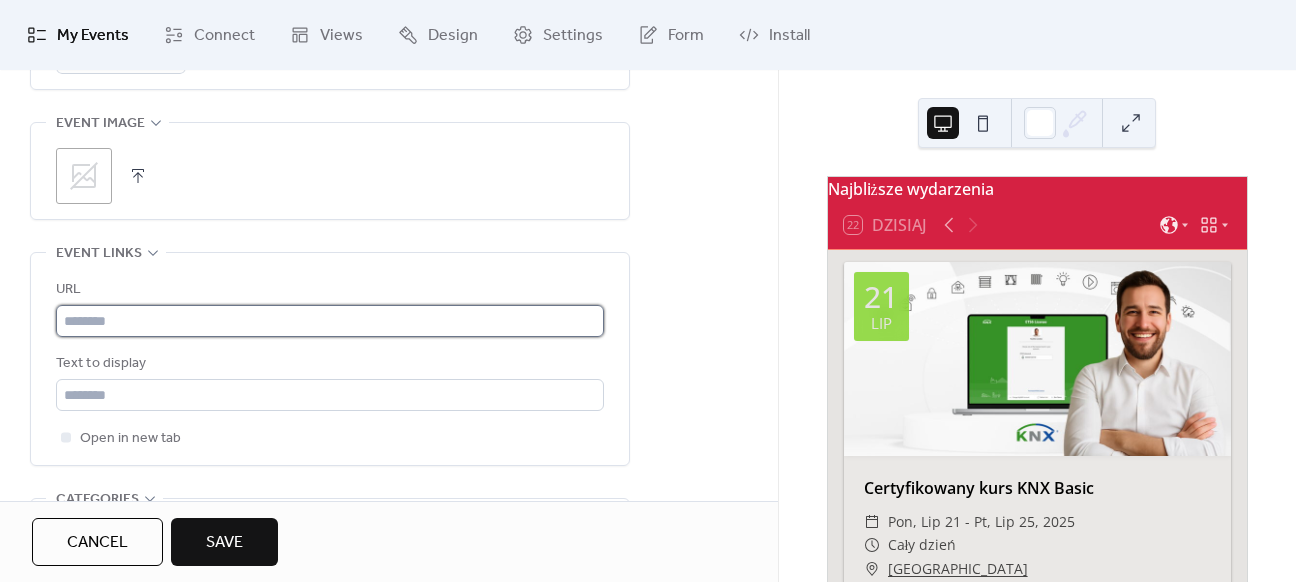 click at bounding box center [330, 321] 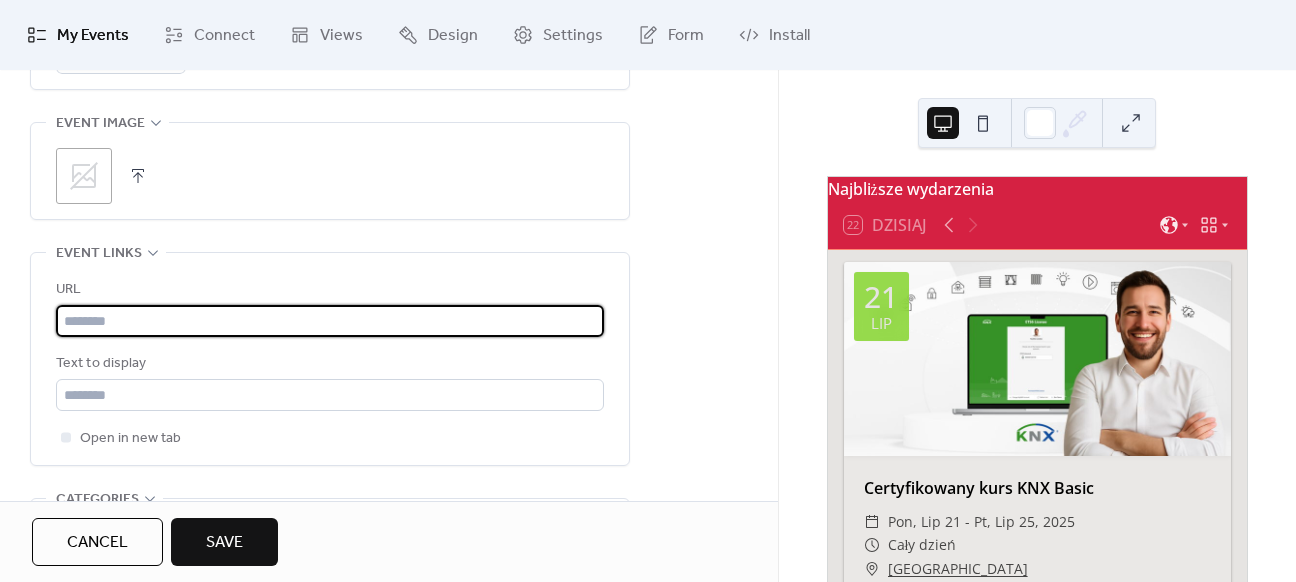 paste on "**********" 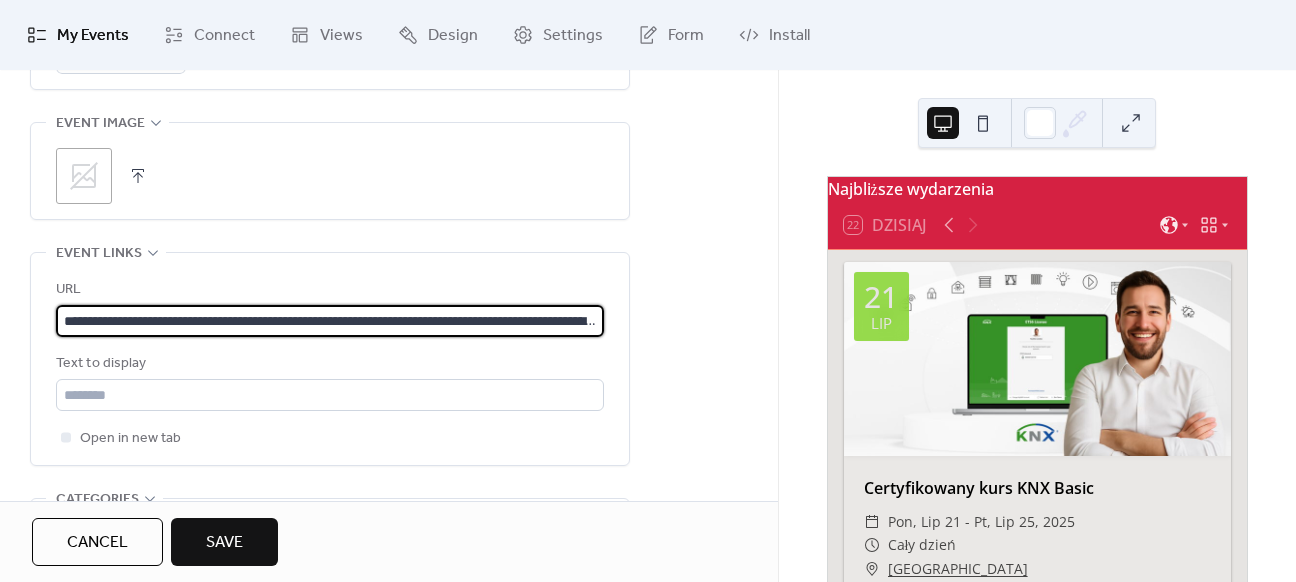 scroll, scrollTop: 0, scrollLeft: 152, axis: horizontal 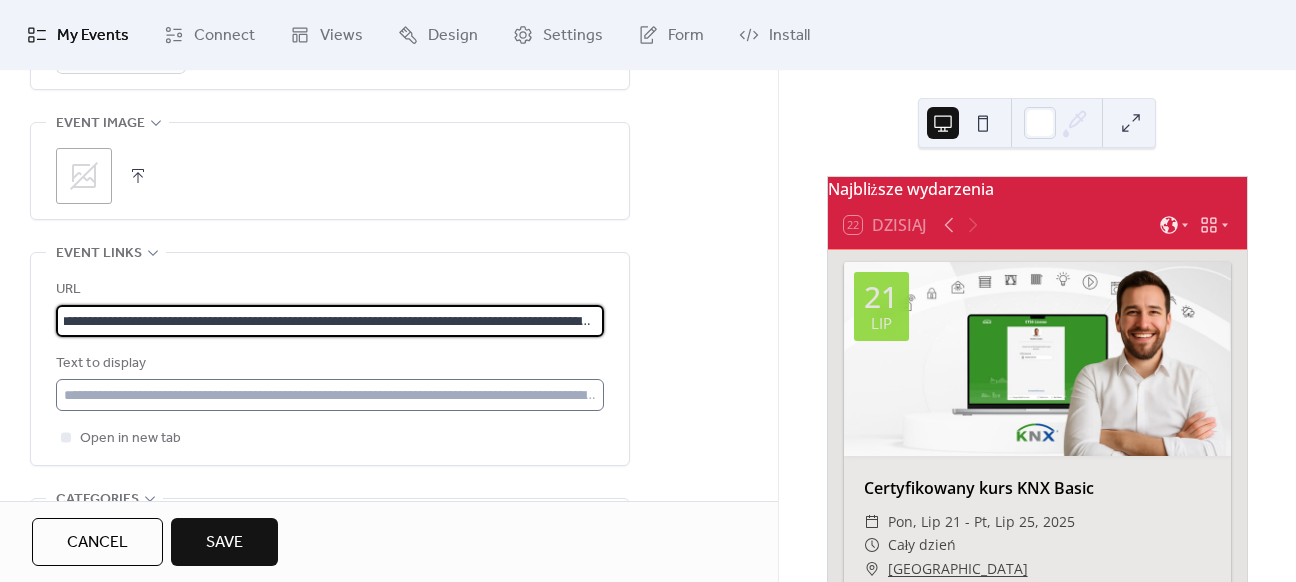 type on "**********" 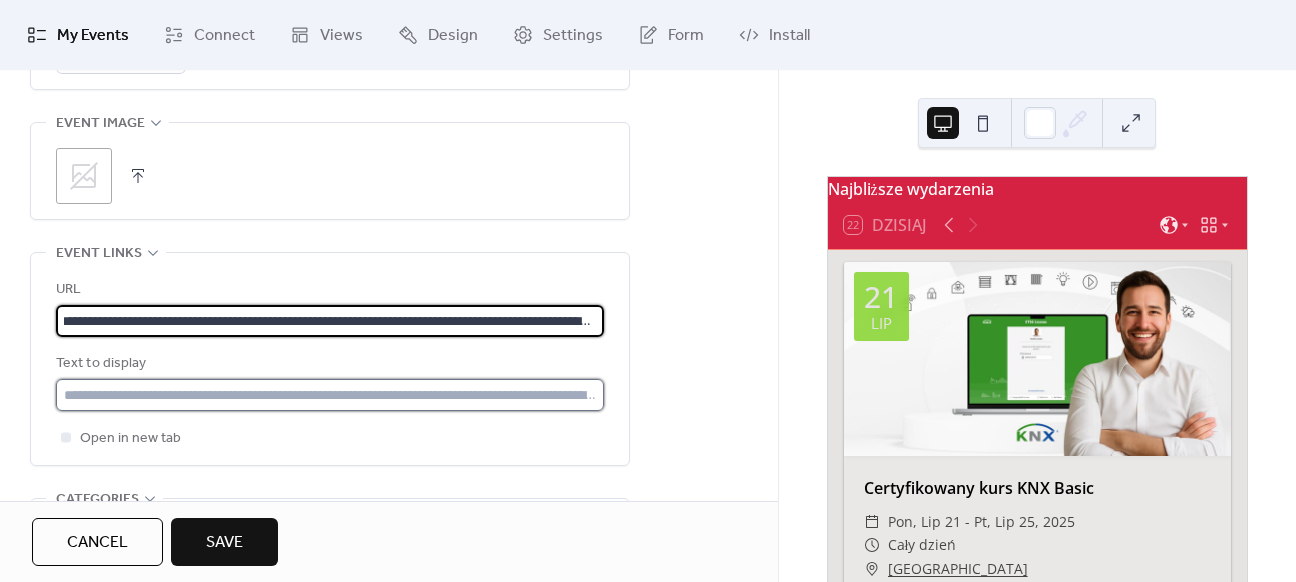 drag, startPoint x: 156, startPoint y: 400, endPoint x: 164, endPoint y: 388, distance: 14.422205 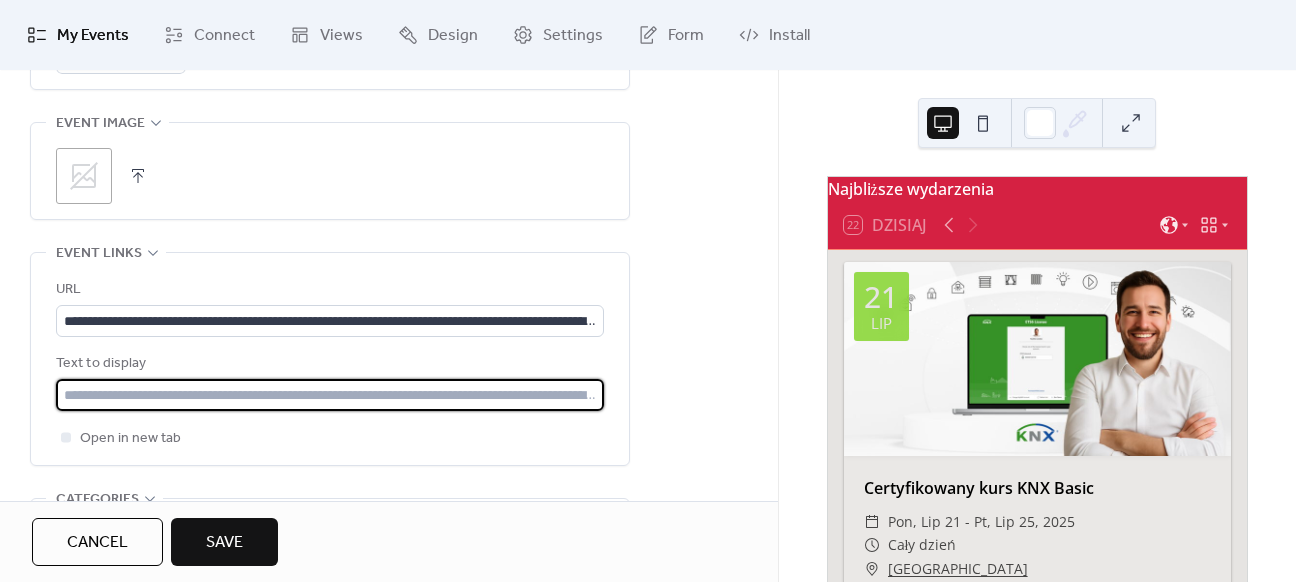 type on "**********" 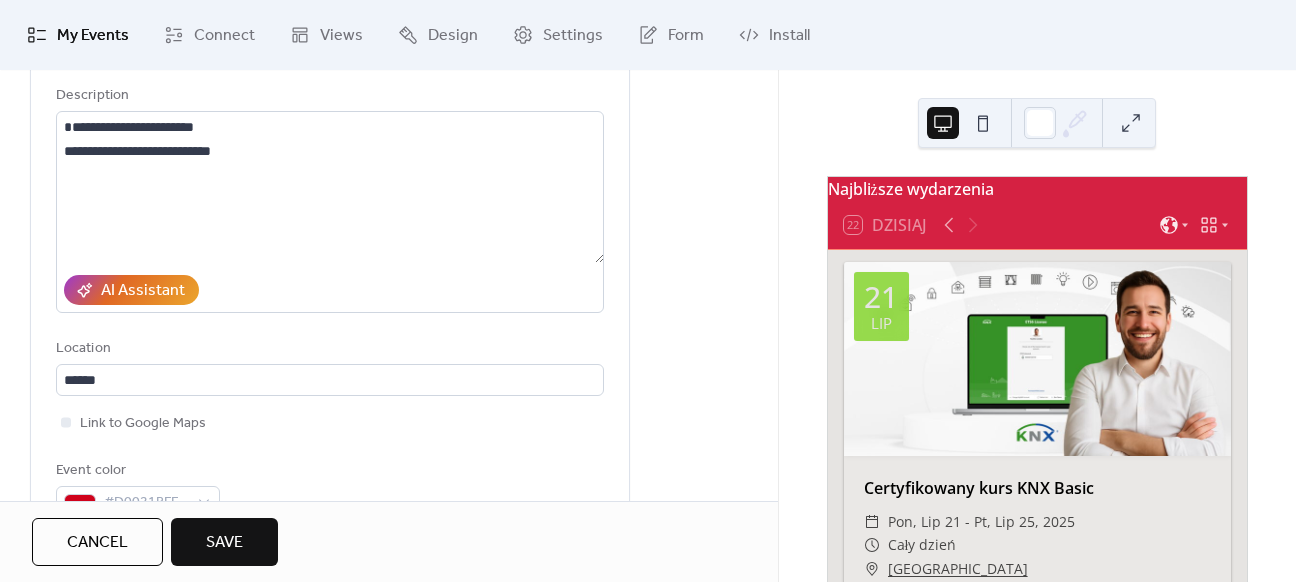scroll, scrollTop: 195, scrollLeft: 0, axis: vertical 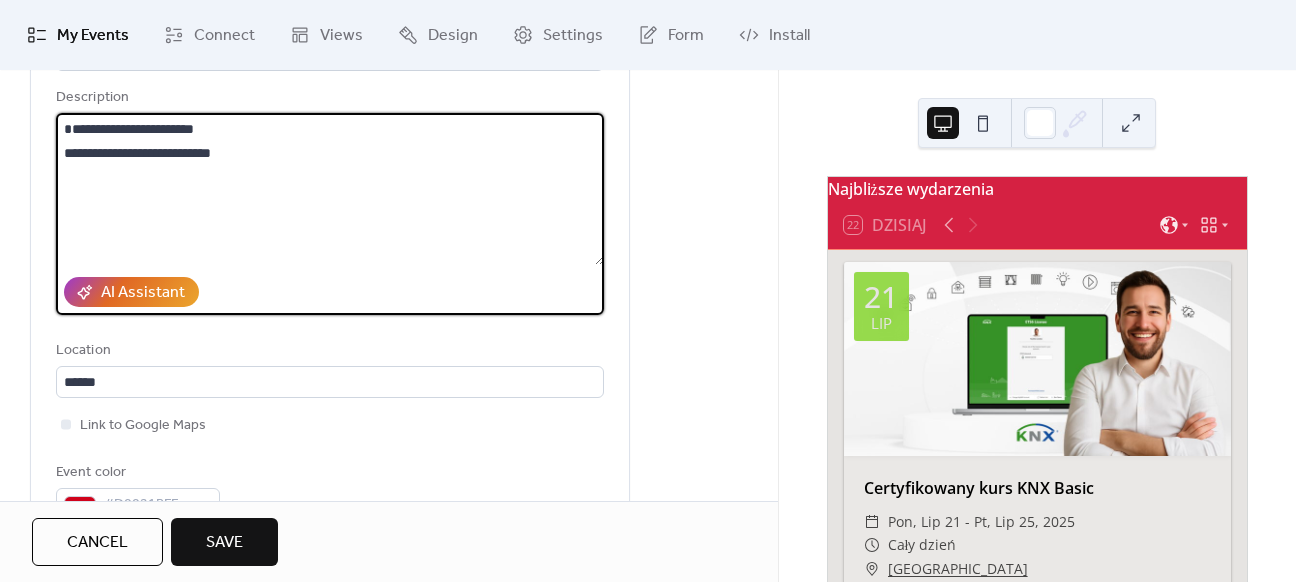 click on "**********" at bounding box center [330, 189] 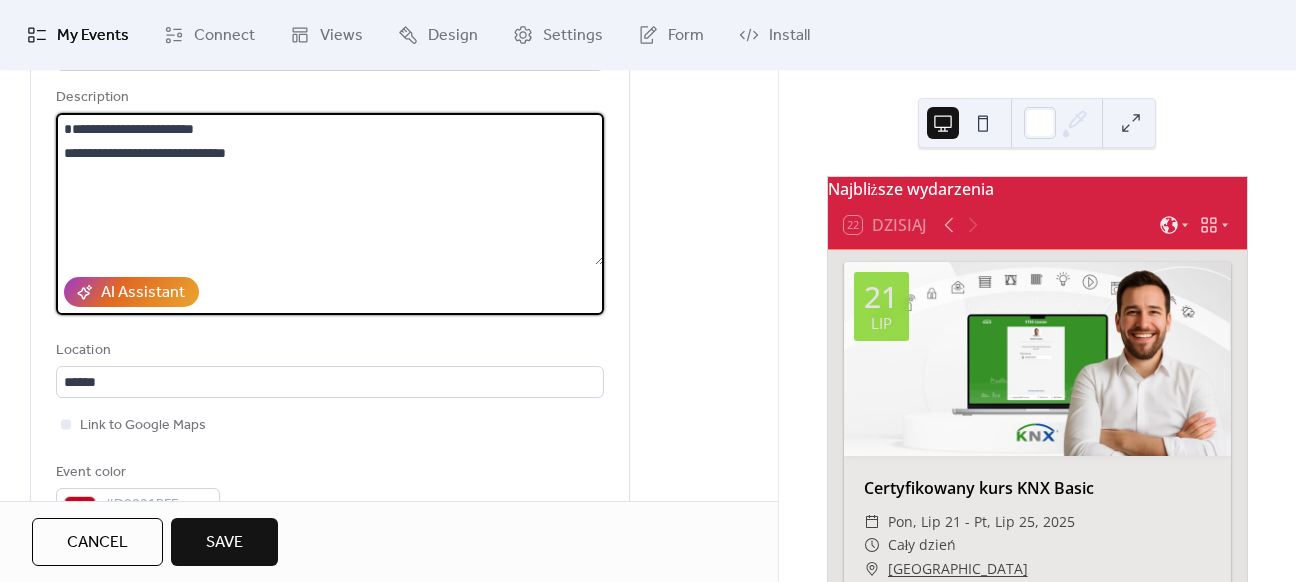click on "**********" at bounding box center [330, 189] 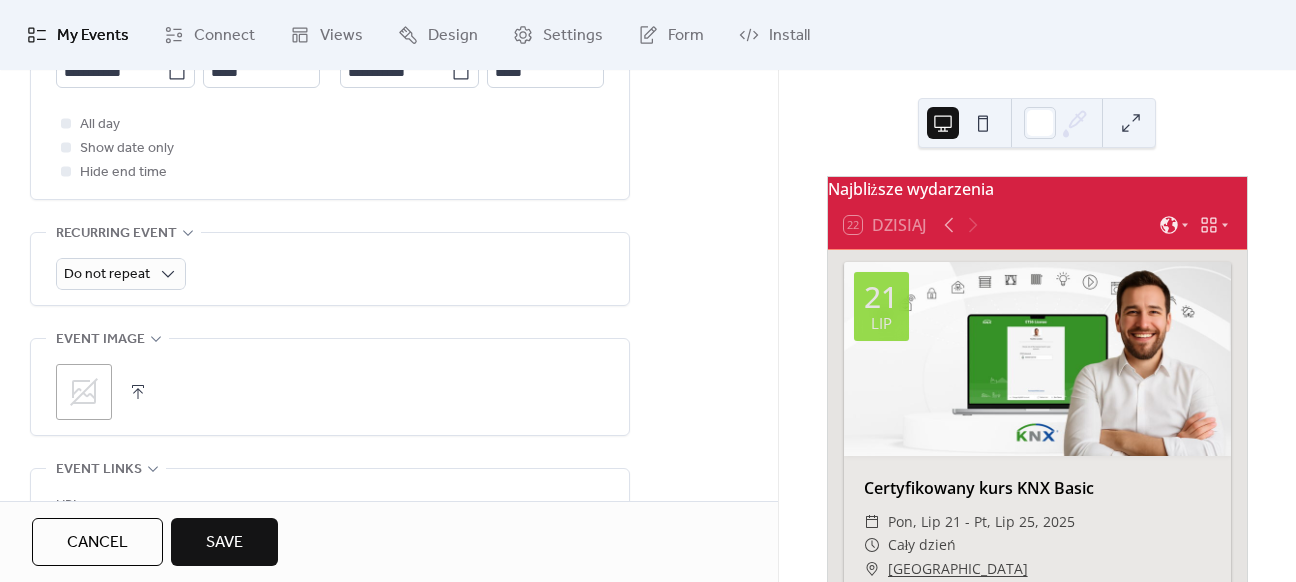 scroll, scrollTop: 795, scrollLeft: 0, axis: vertical 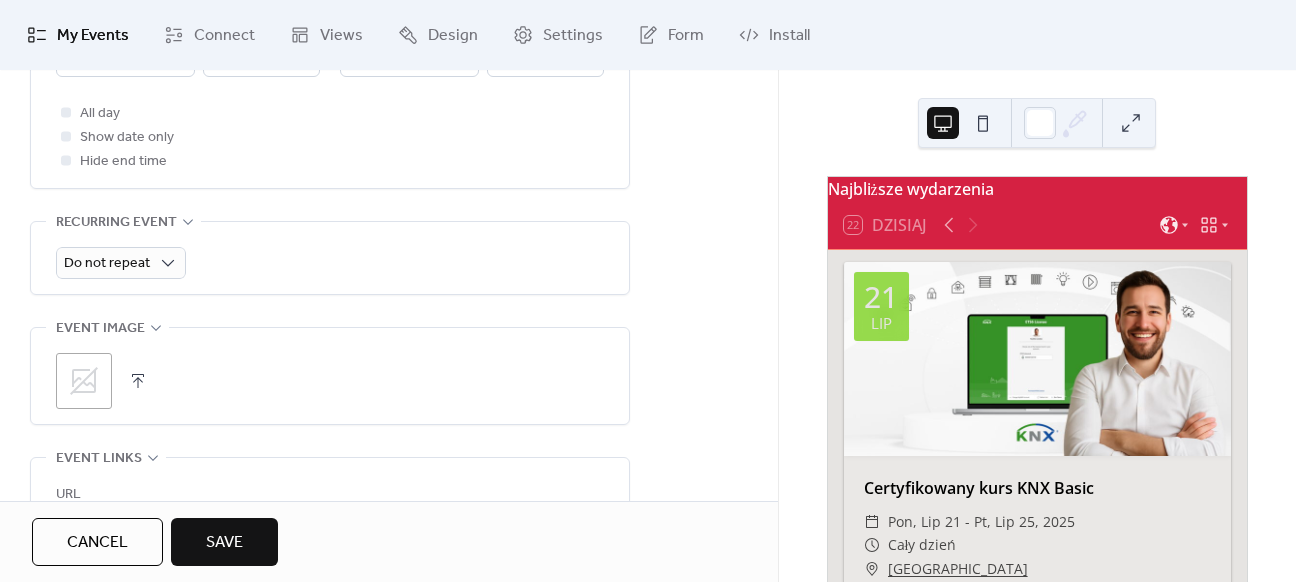 type on "**********" 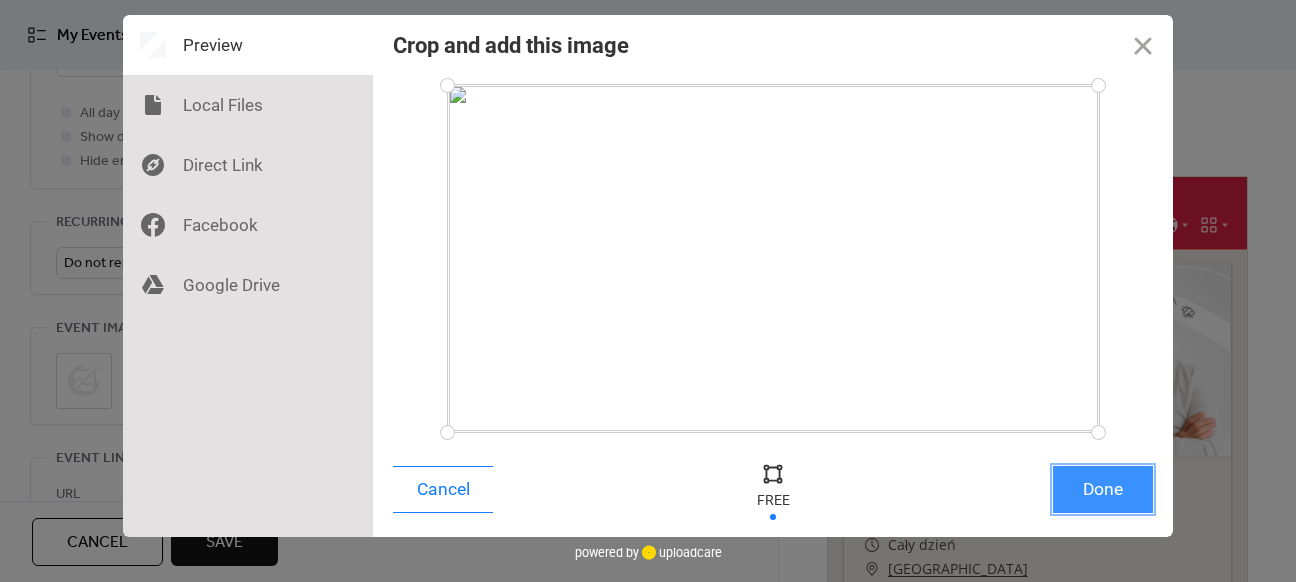 click on "Done" at bounding box center (1103, 489) 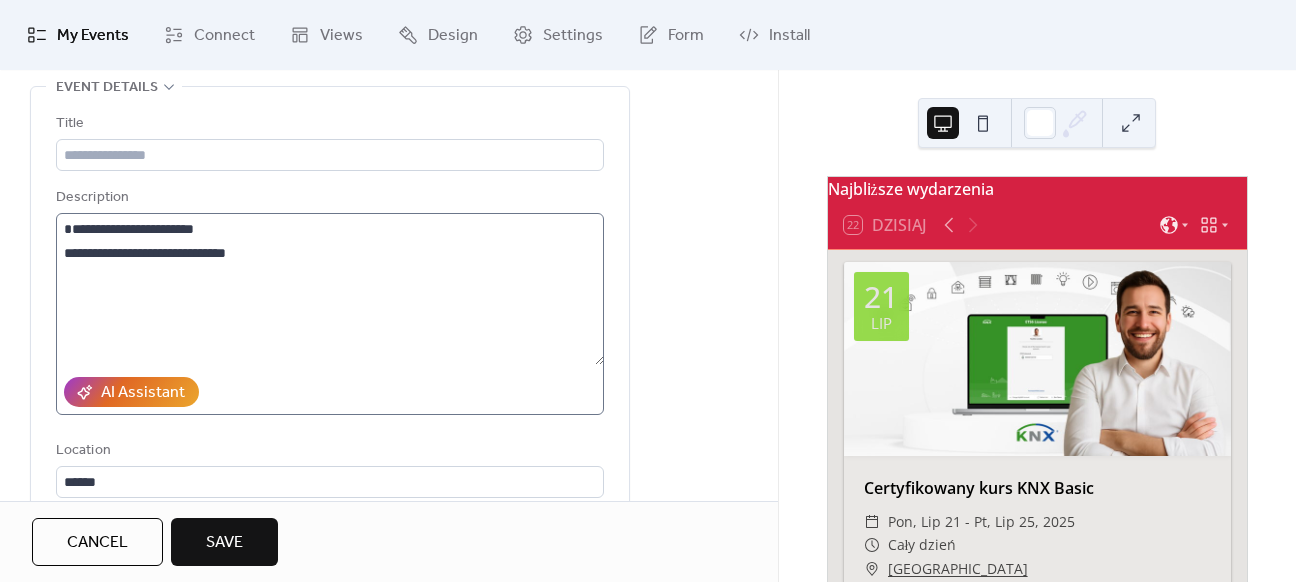 scroll, scrollTop: 0, scrollLeft: 0, axis: both 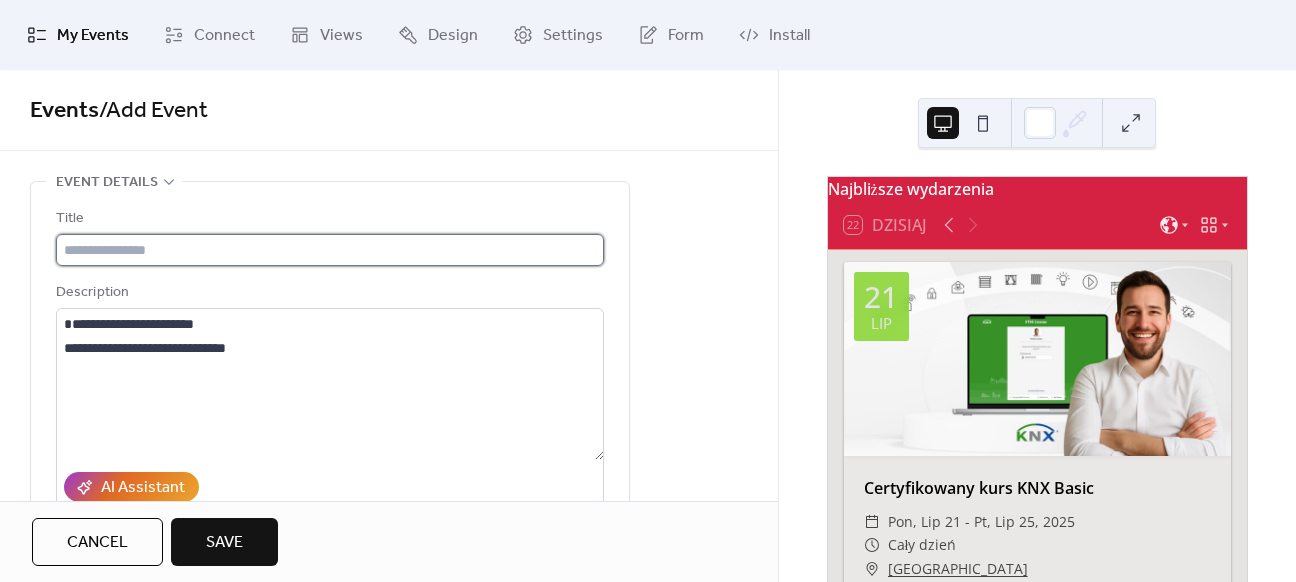 click at bounding box center [330, 250] 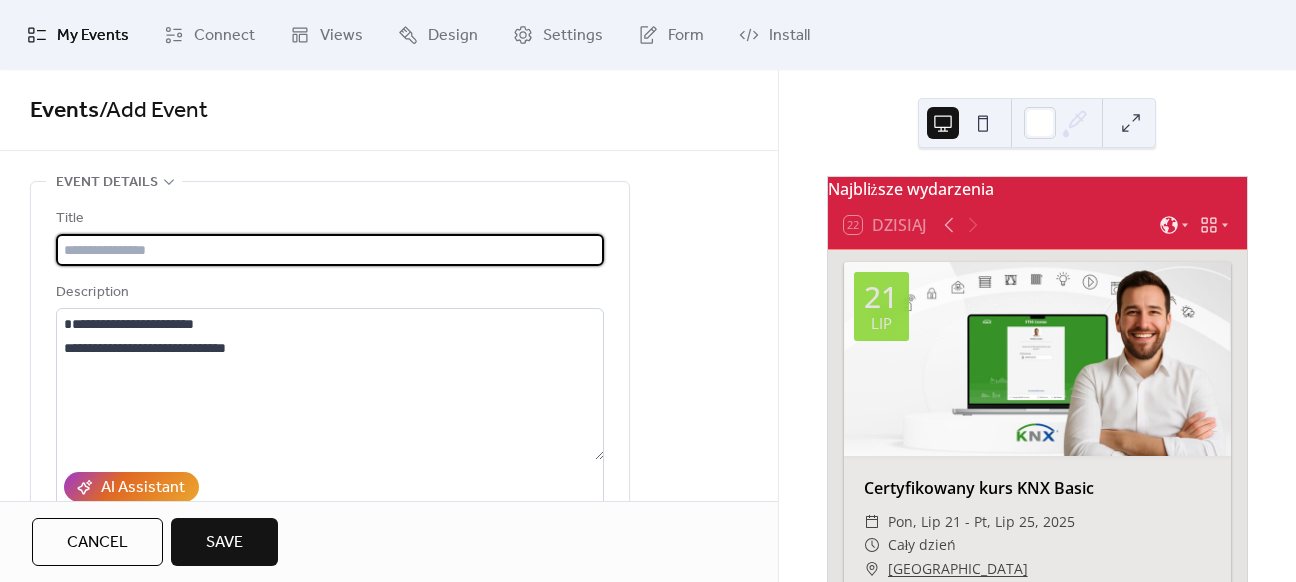 paste on "**********" 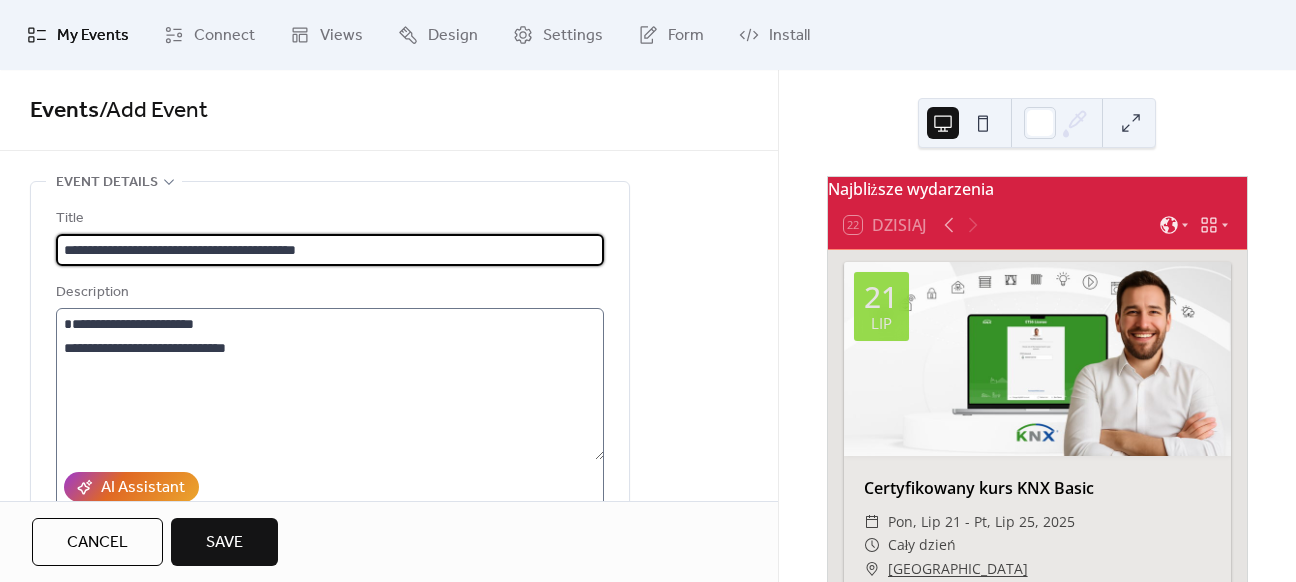 type on "**********" 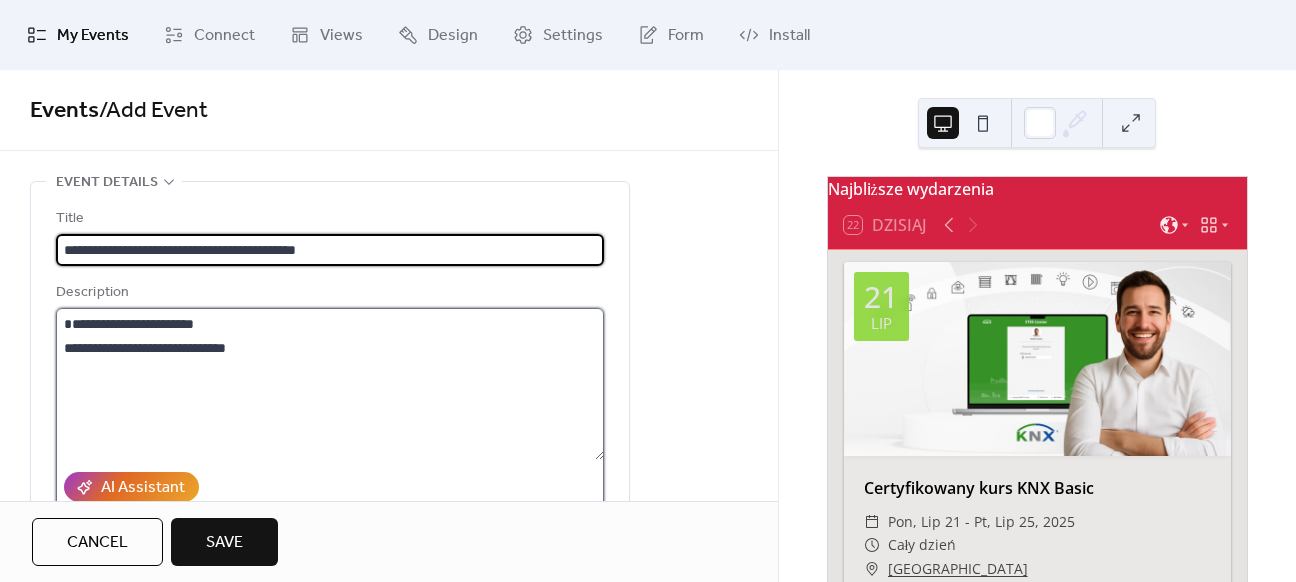 click on "**********" at bounding box center (330, 384) 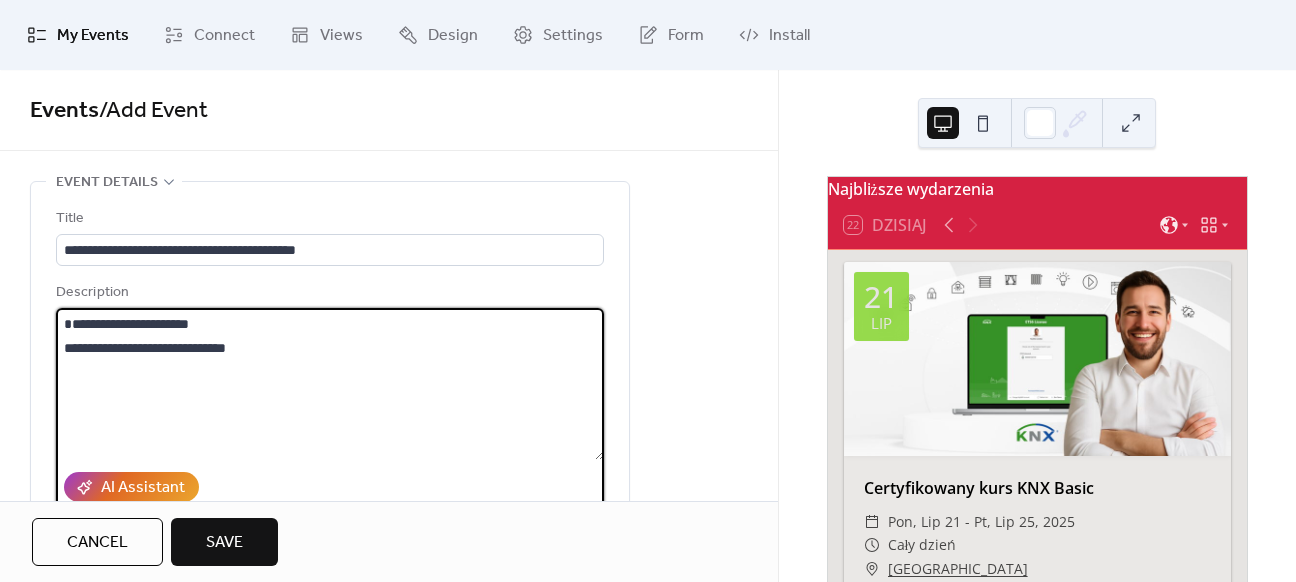 type on "**********" 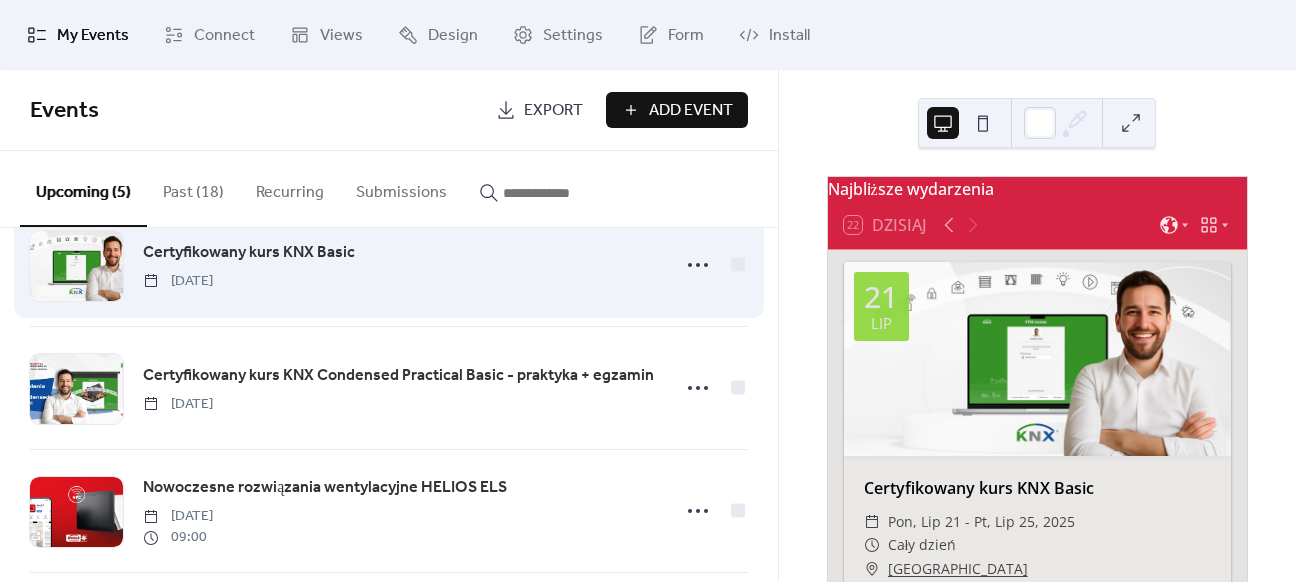 scroll, scrollTop: 100, scrollLeft: 0, axis: vertical 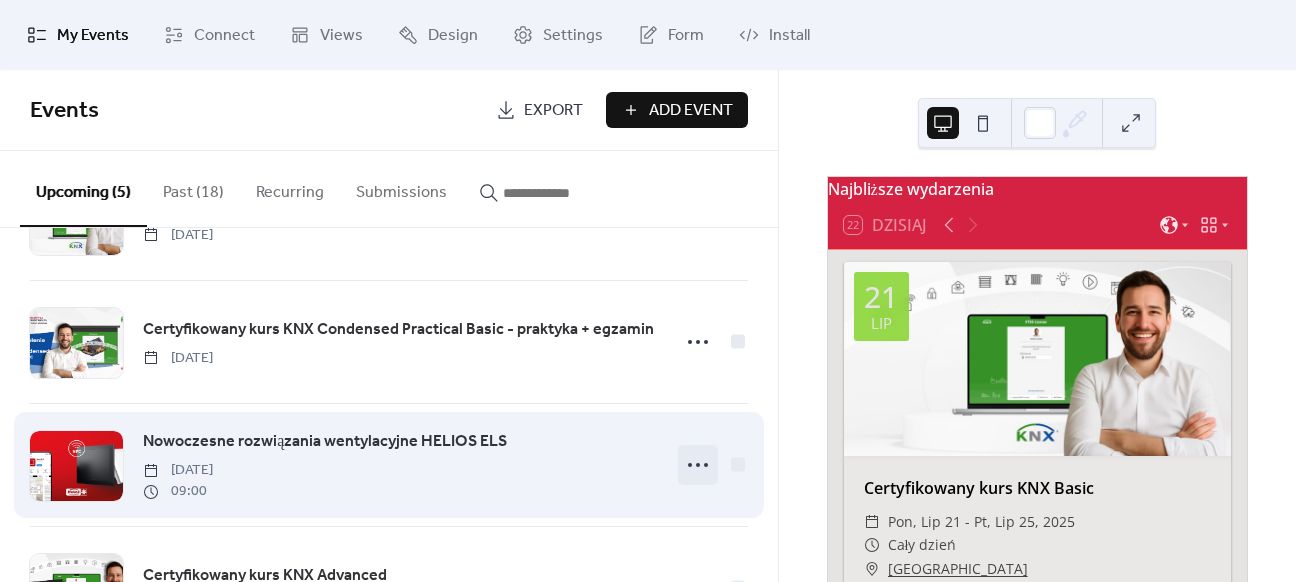 click at bounding box center (698, 465) 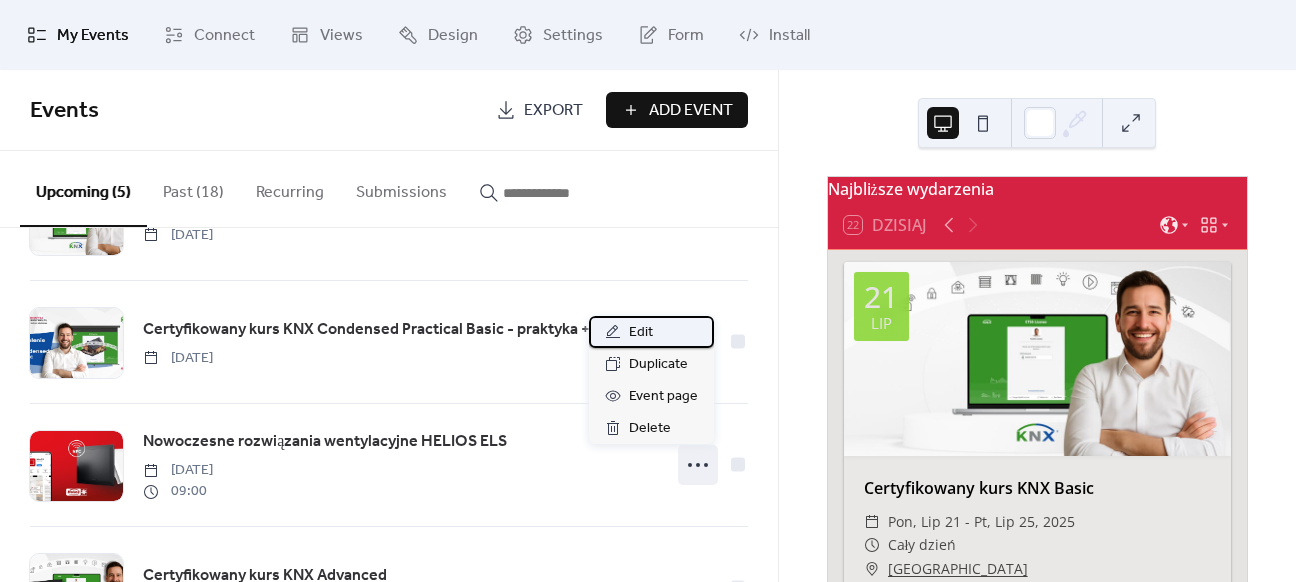 click on "Edit" at bounding box center (641, 333) 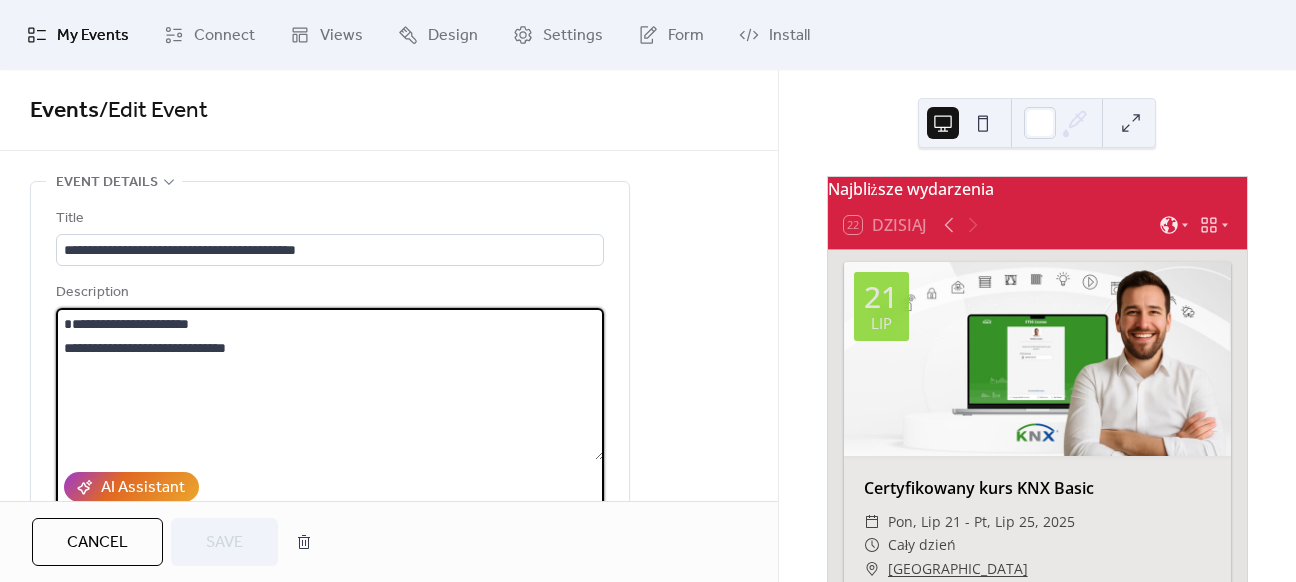 click on "**********" at bounding box center (330, 384) 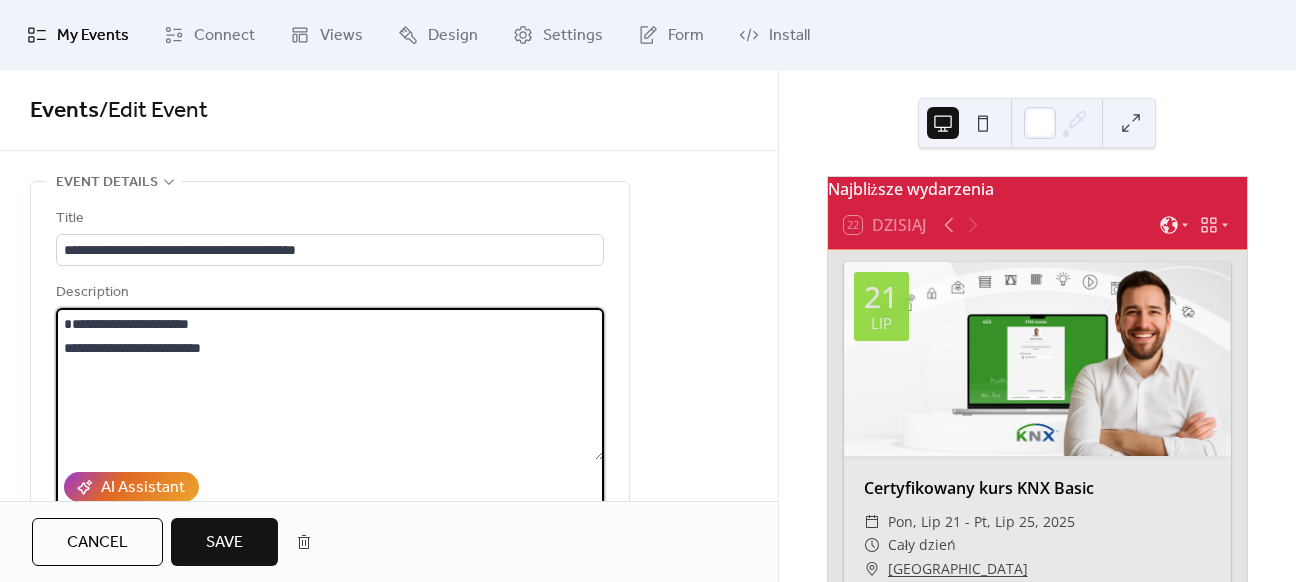 type on "**********" 